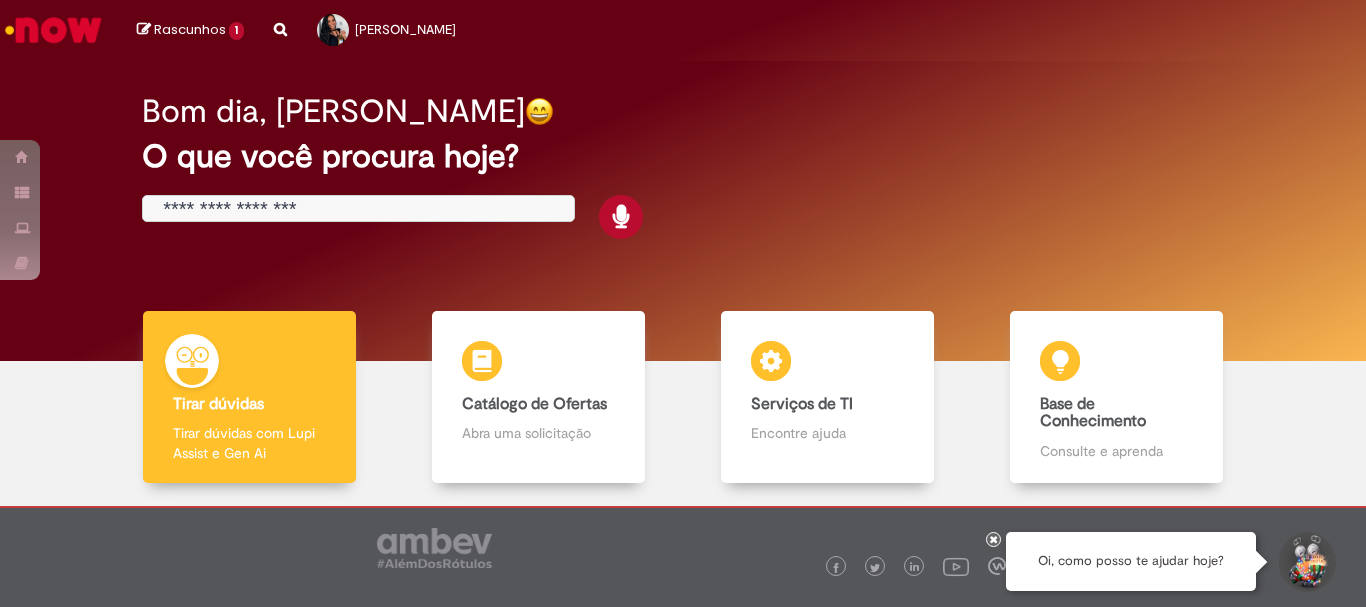 scroll, scrollTop: 0, scrollLeft: 0, axis: both 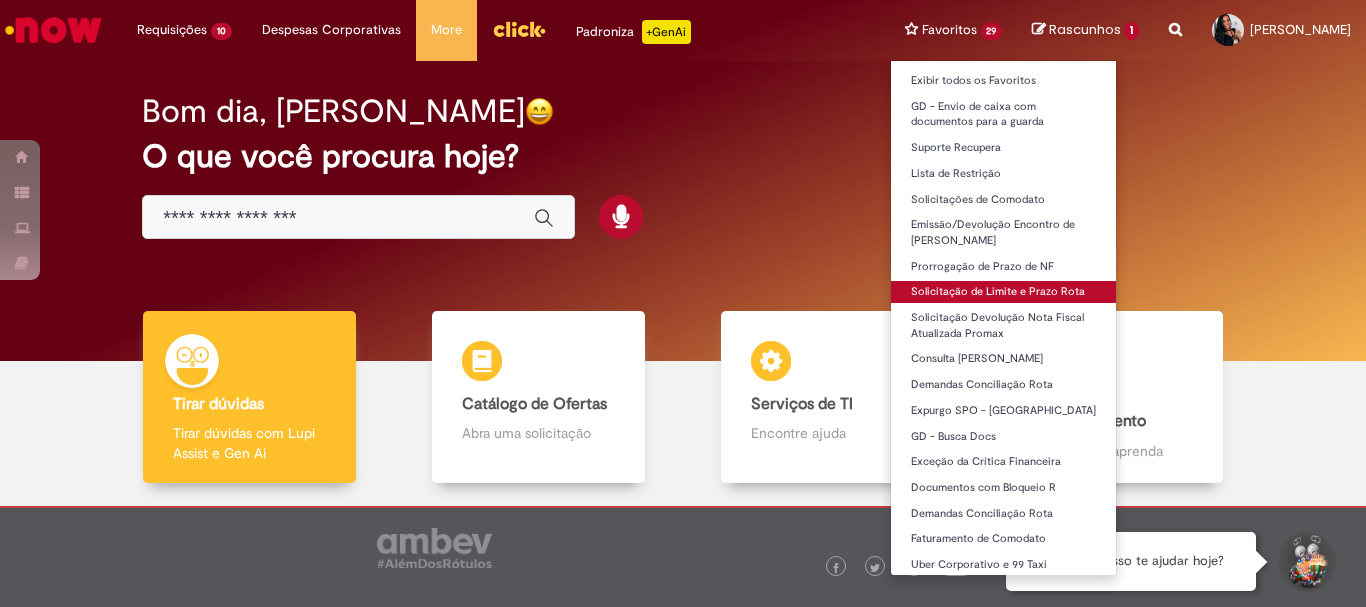 click on "Solicitação de Limite e Prazo Rota" at bounding box center (1004, 292) 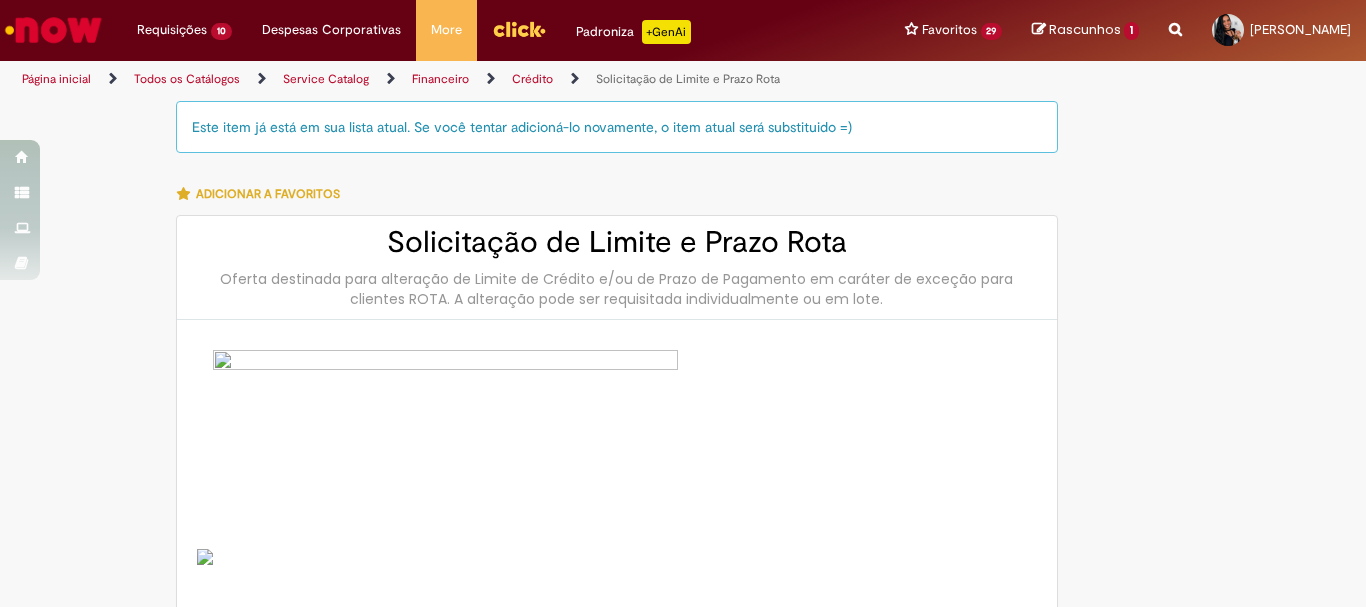 type on "********" 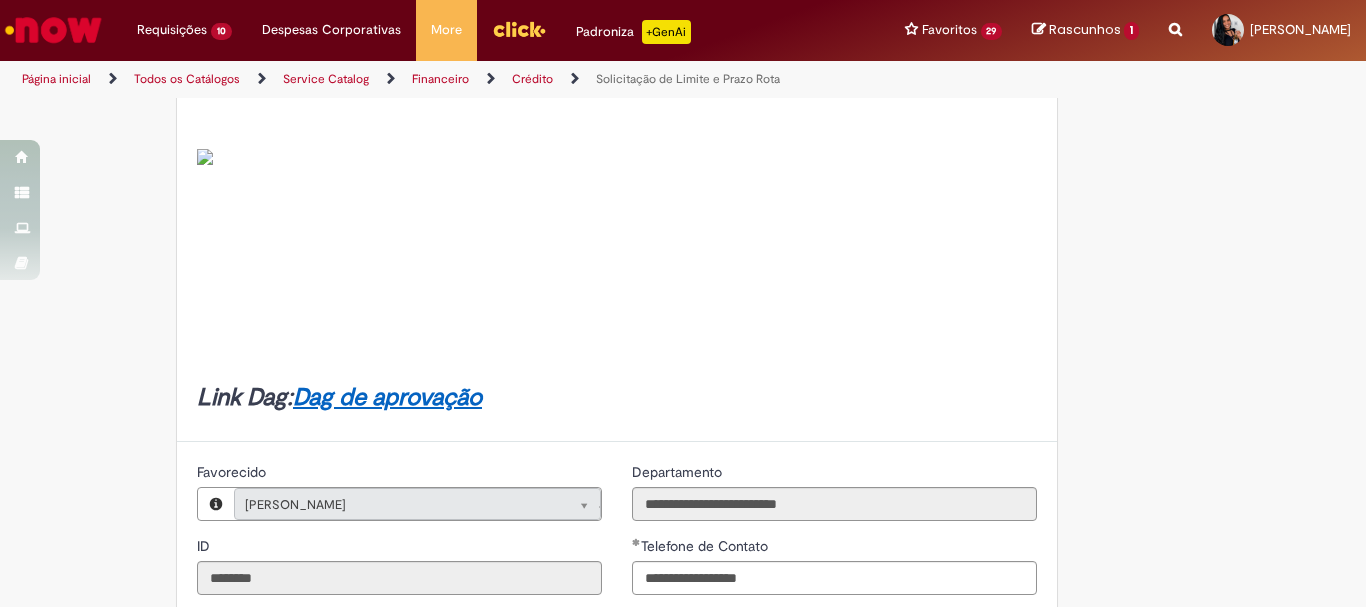 type on "**********" 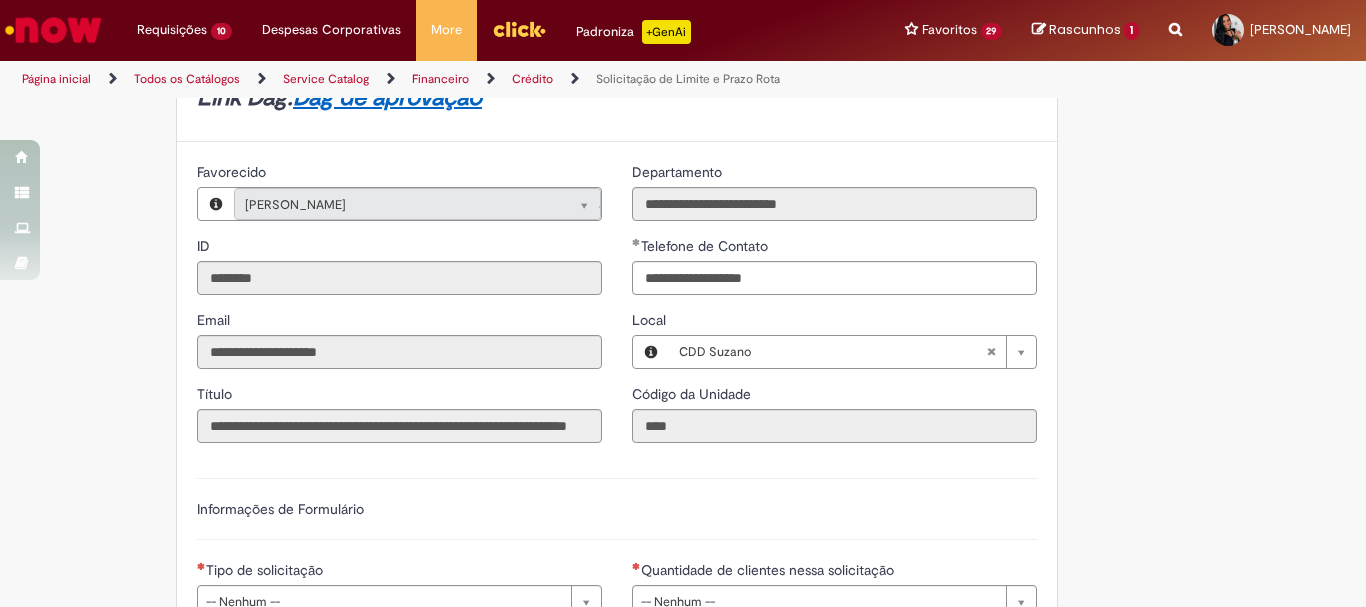 scroll, scrollTop: 800, scrollLeft: 0, axis: vertical 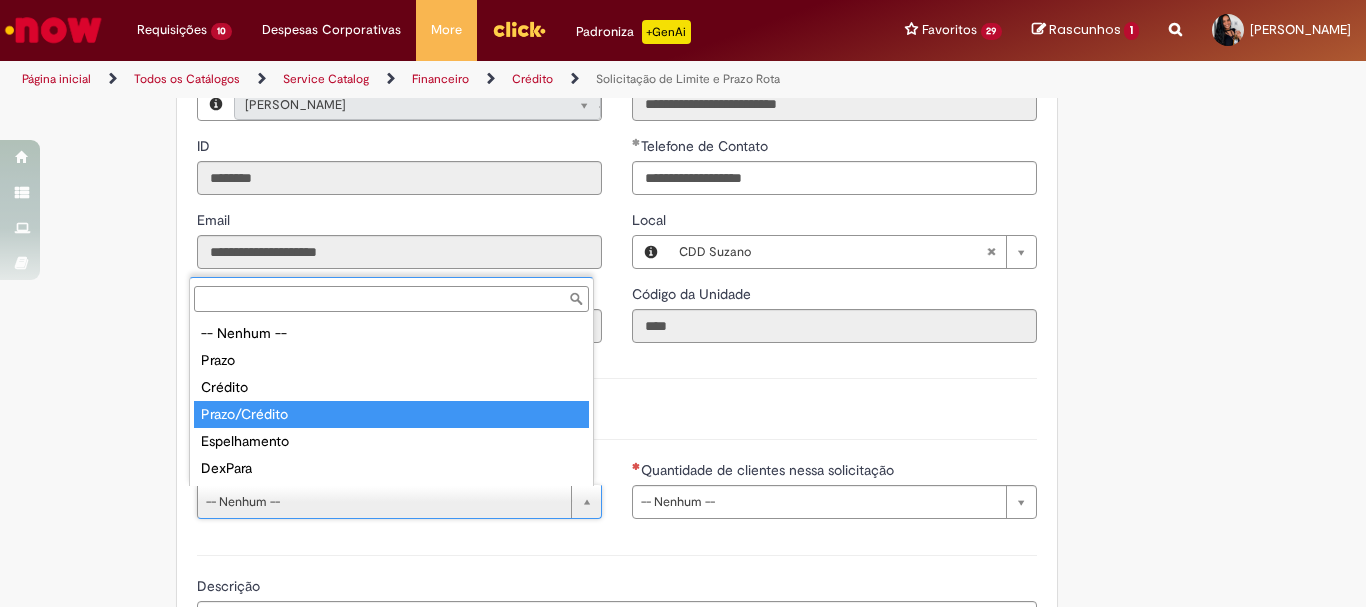 type on "**********" 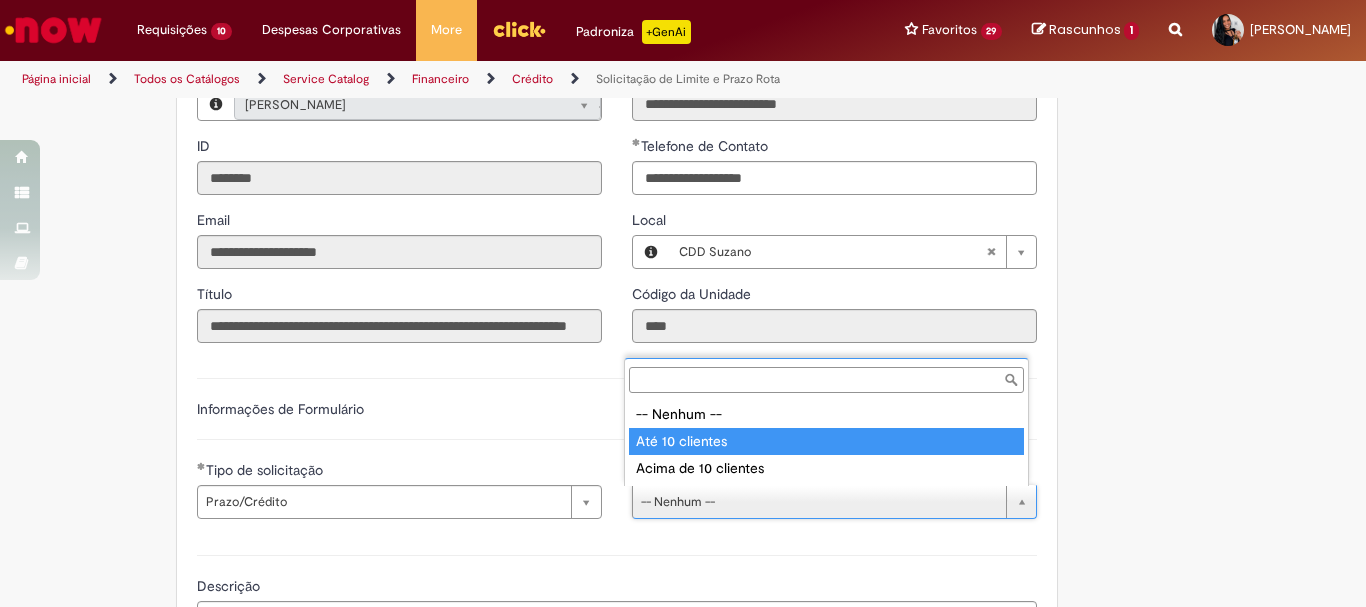 type on "**********" 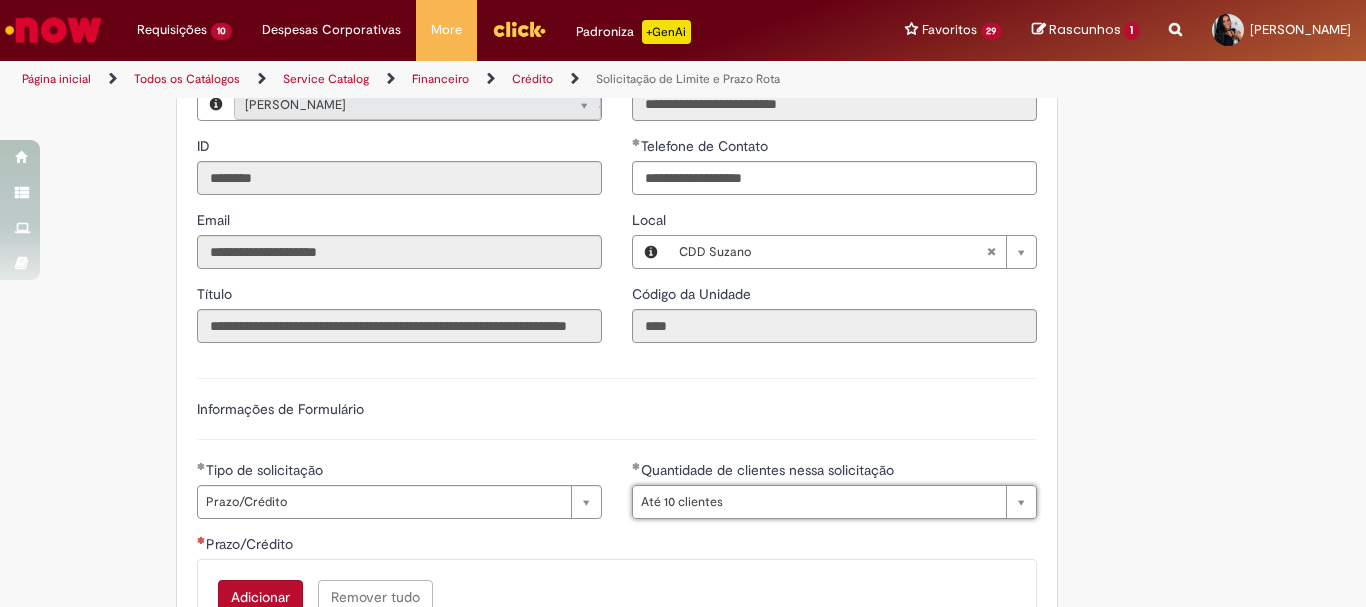 scroll, scrollTop: 1100, scrollLeft: 0, axis: vertical 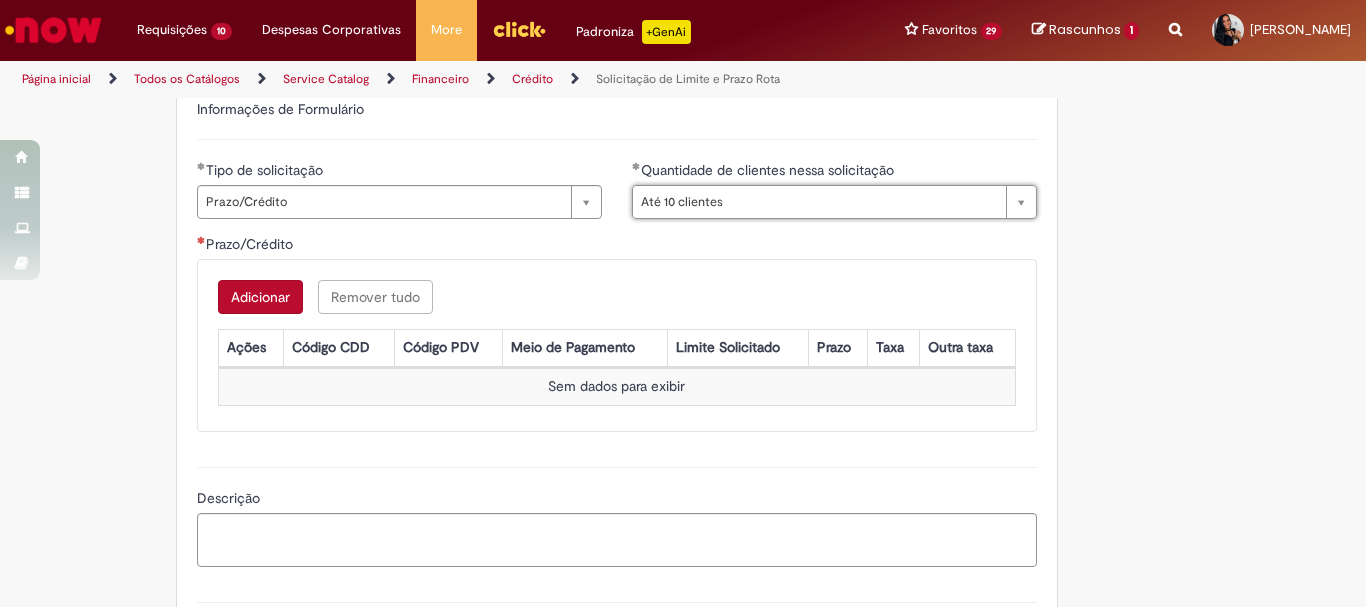 click on "Adicionar" at bounding box center (260, 297) 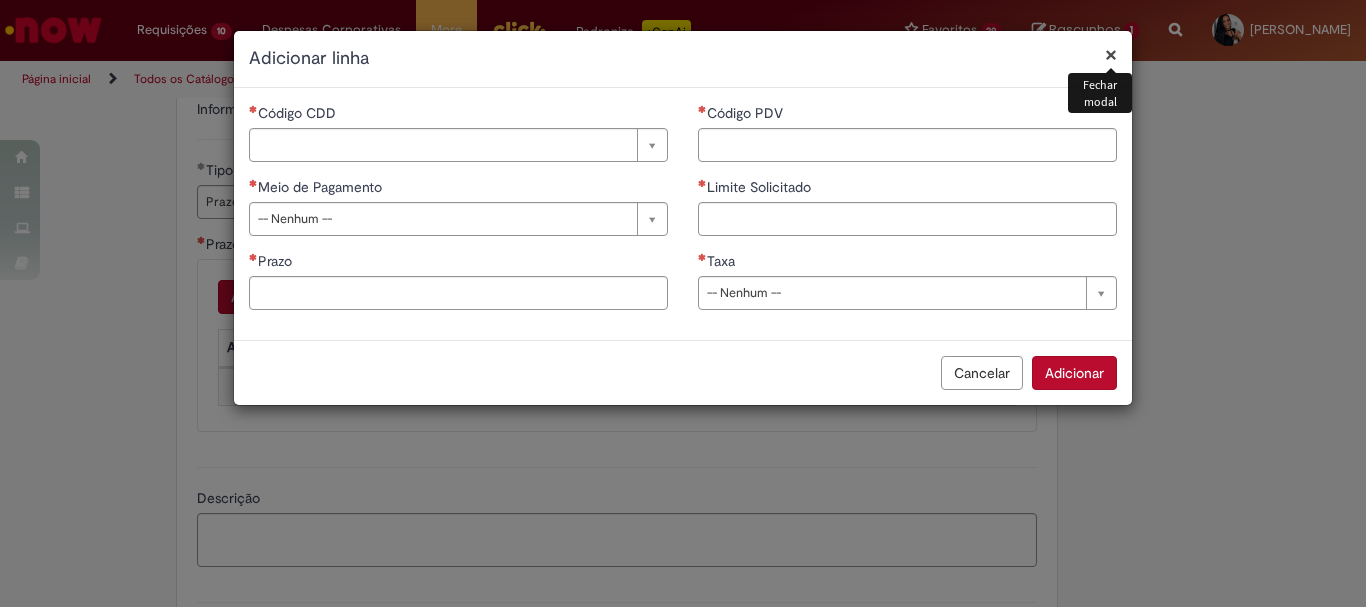 drag, startPoint x: 357, startPoint y: 128, endPoint x: 353, endPoint y: 141, distance: 13.601471 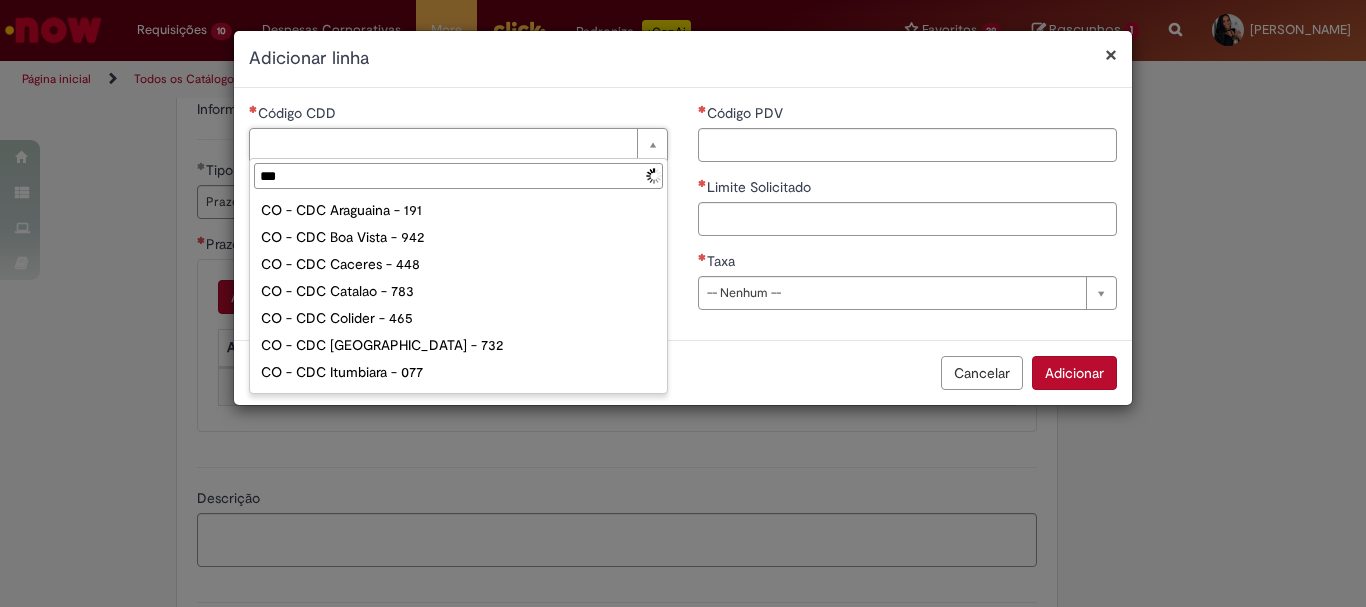 type on "****" 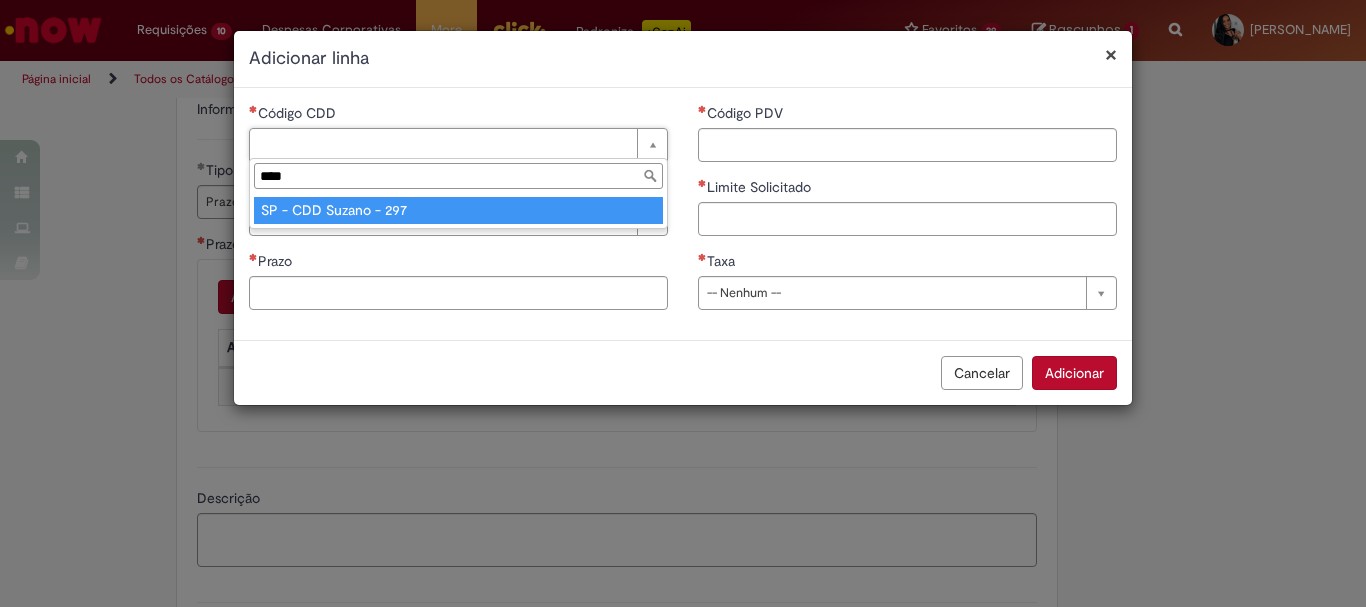 type on "**********" 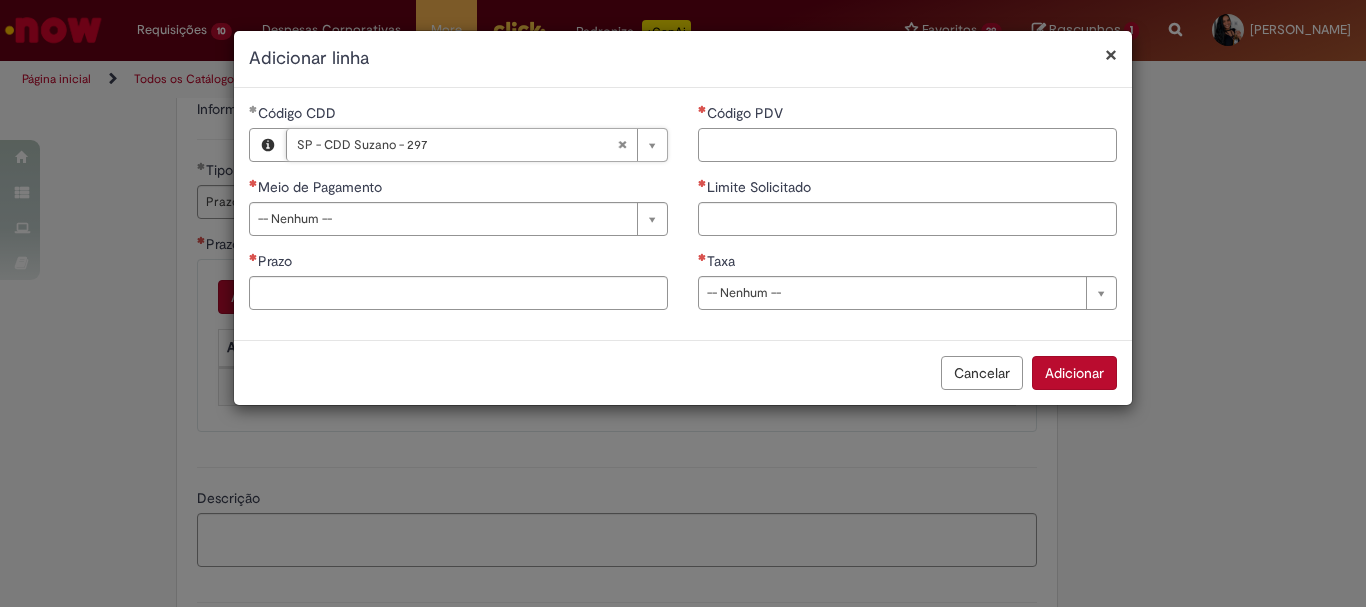click on "Código PDV" at bounding box center (907, 145) 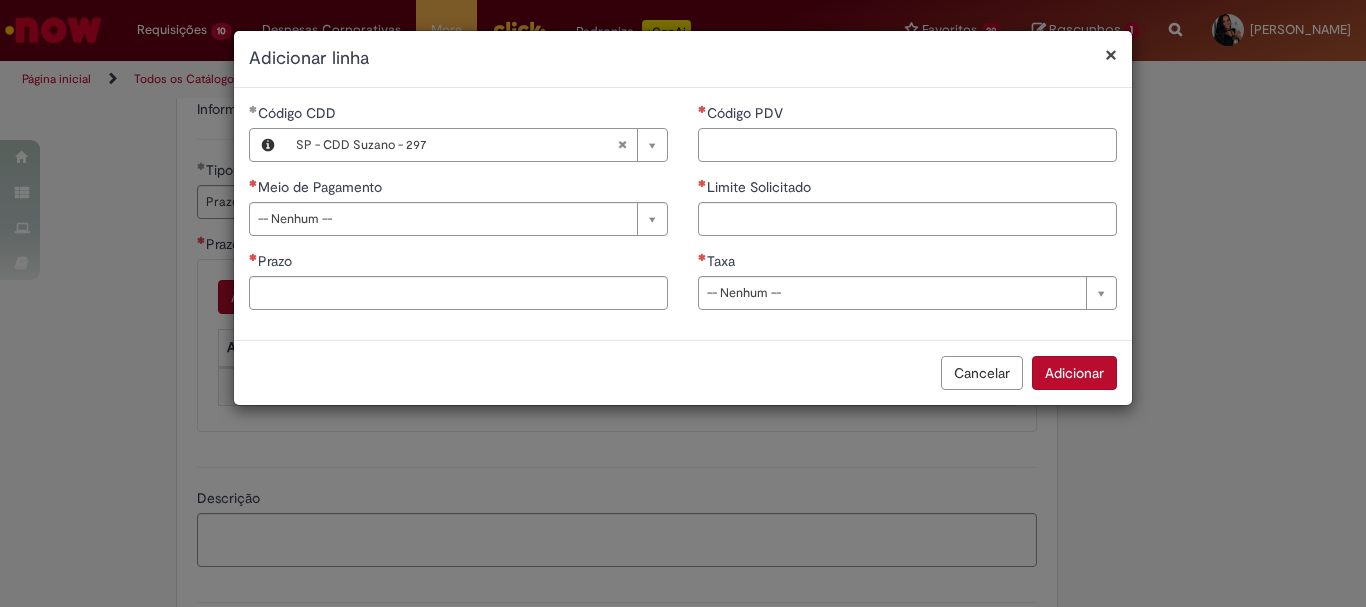 paste on "*****" 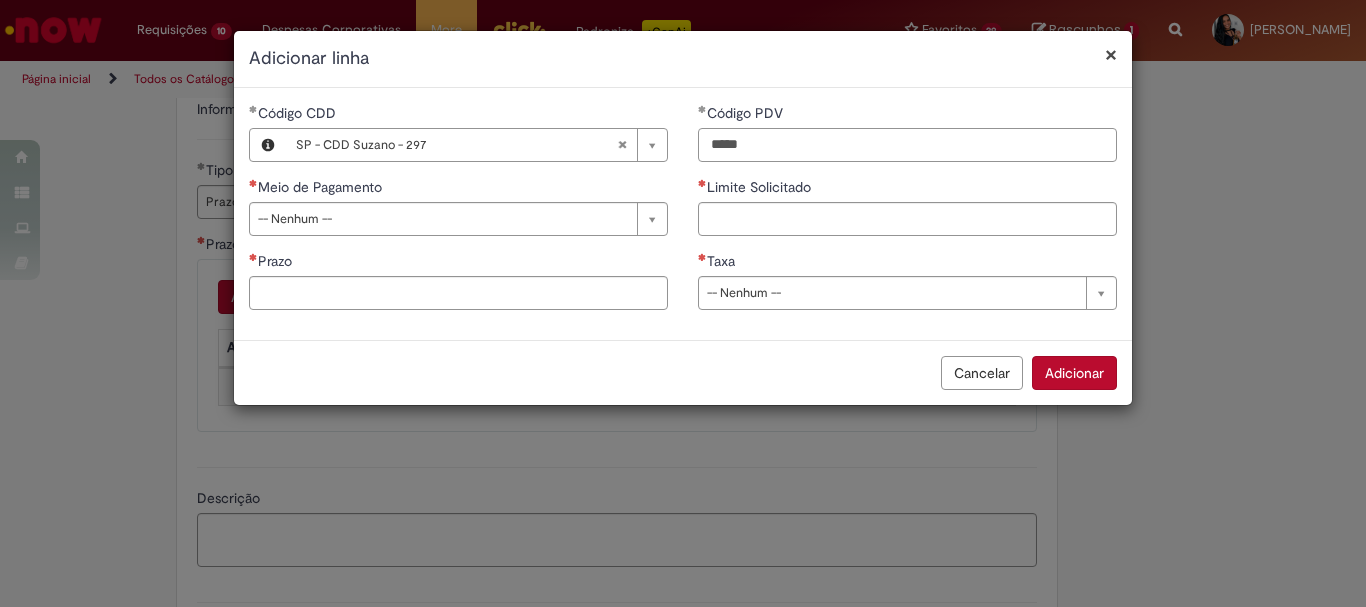 type on "*****" 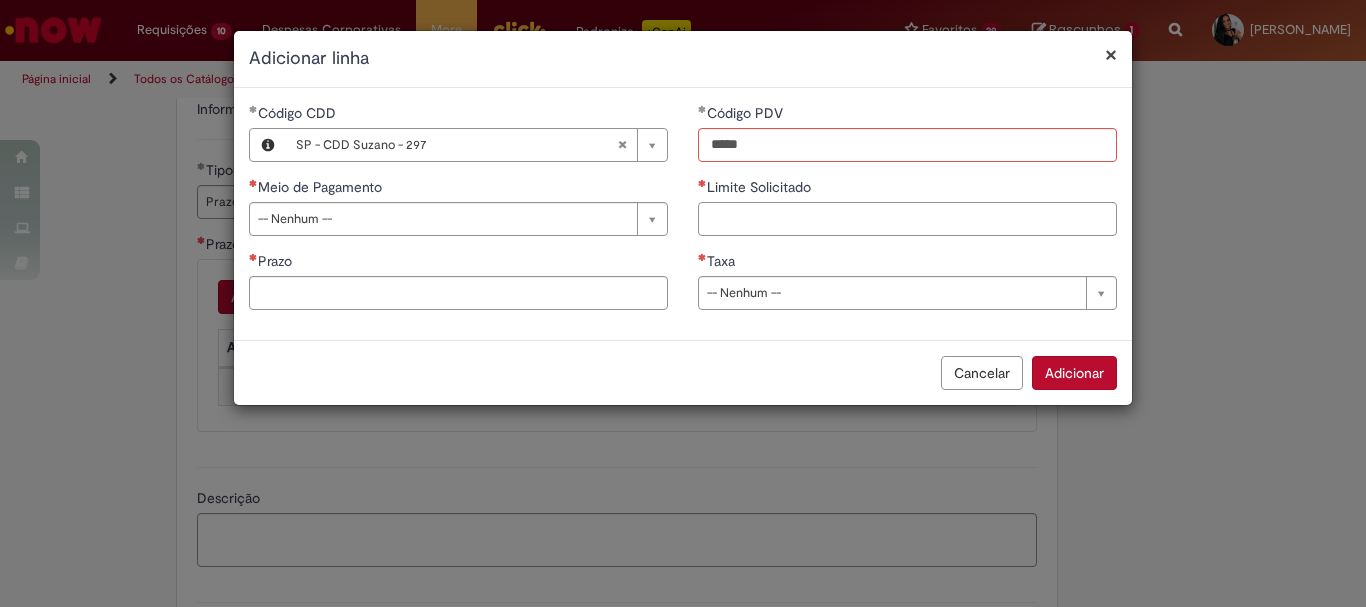 click on "Limite Solicitado" at bounding box center (907, 219) 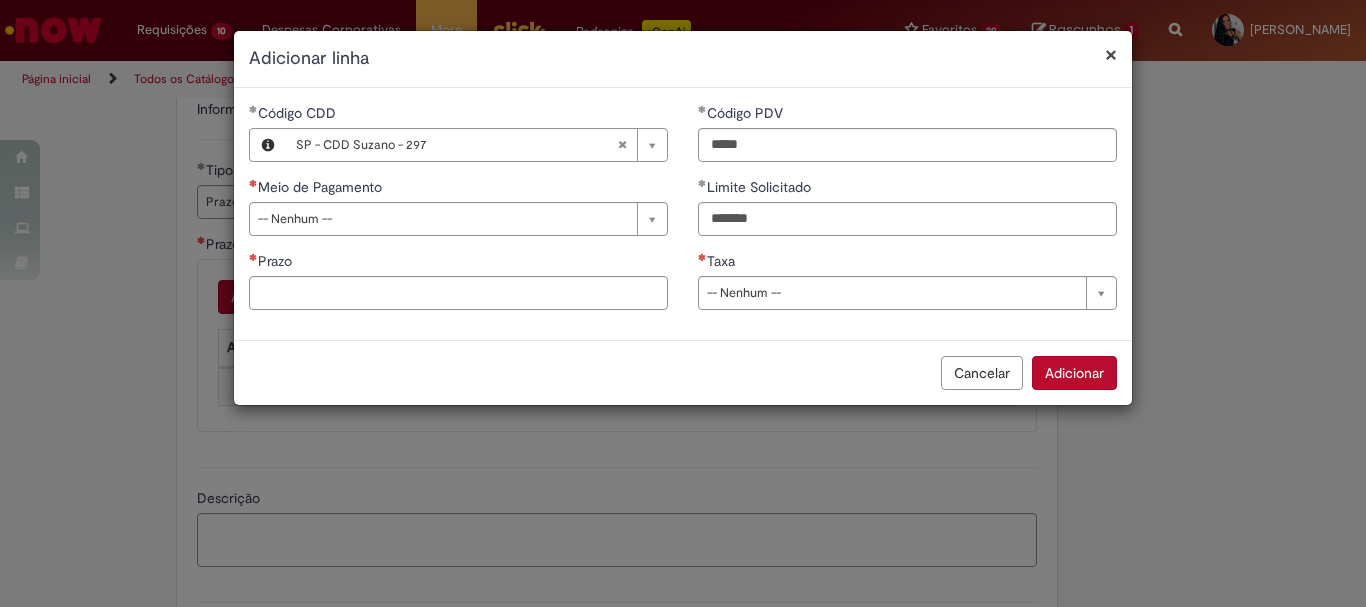 type on "**********" 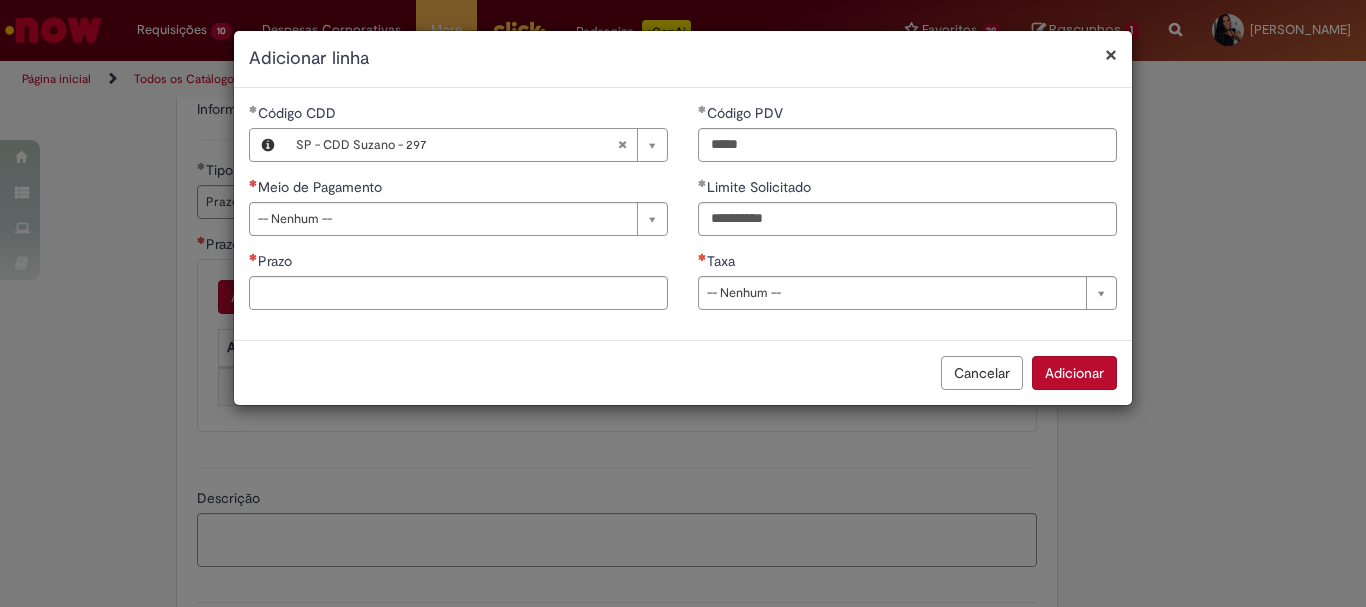 click on "Meio de Pagamento" at bounding box center [458, 189] 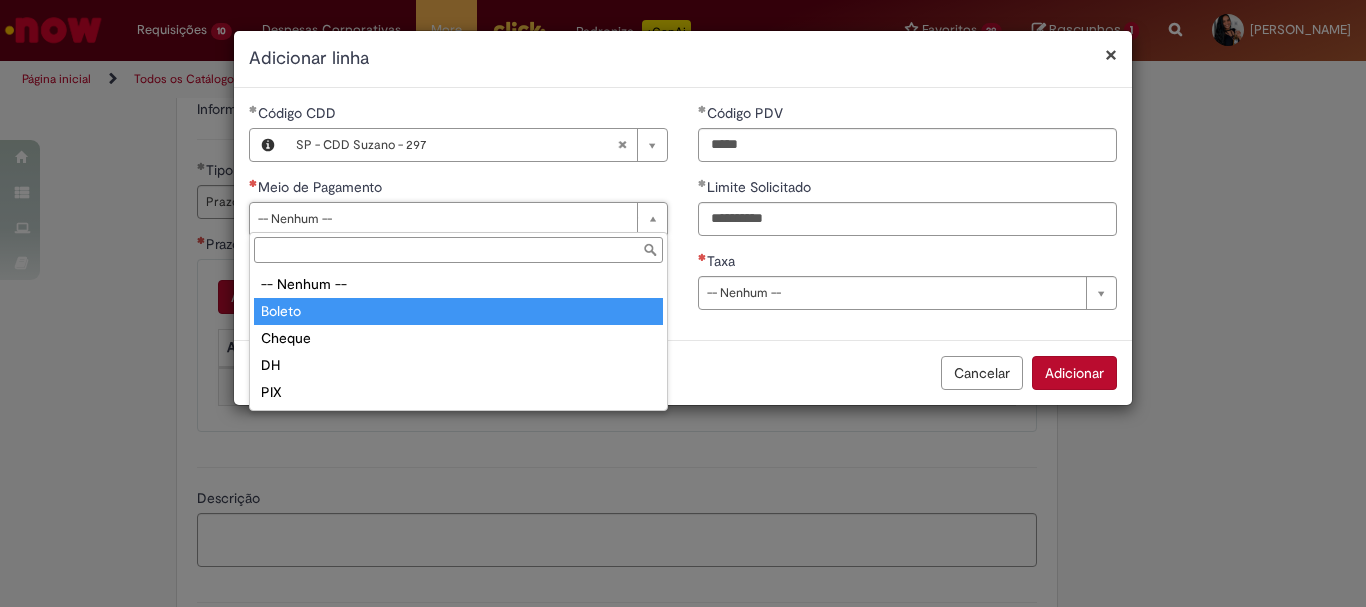 type on "******" 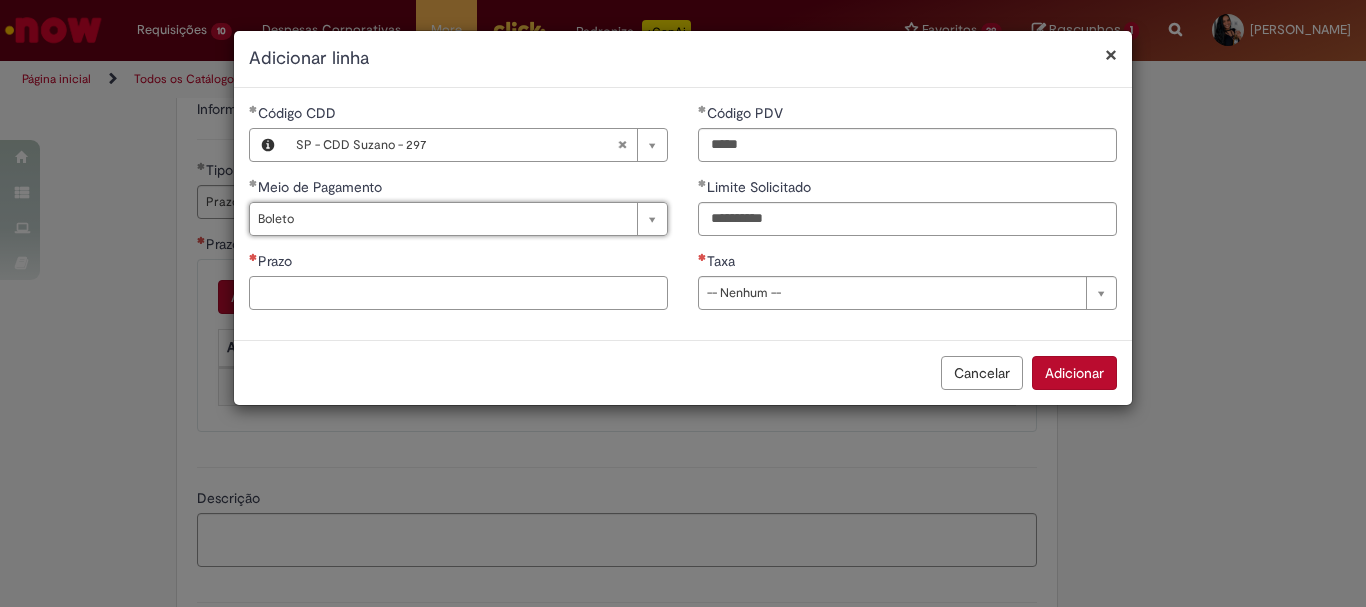 click on "Prazo" at bounding box center [458, 293] 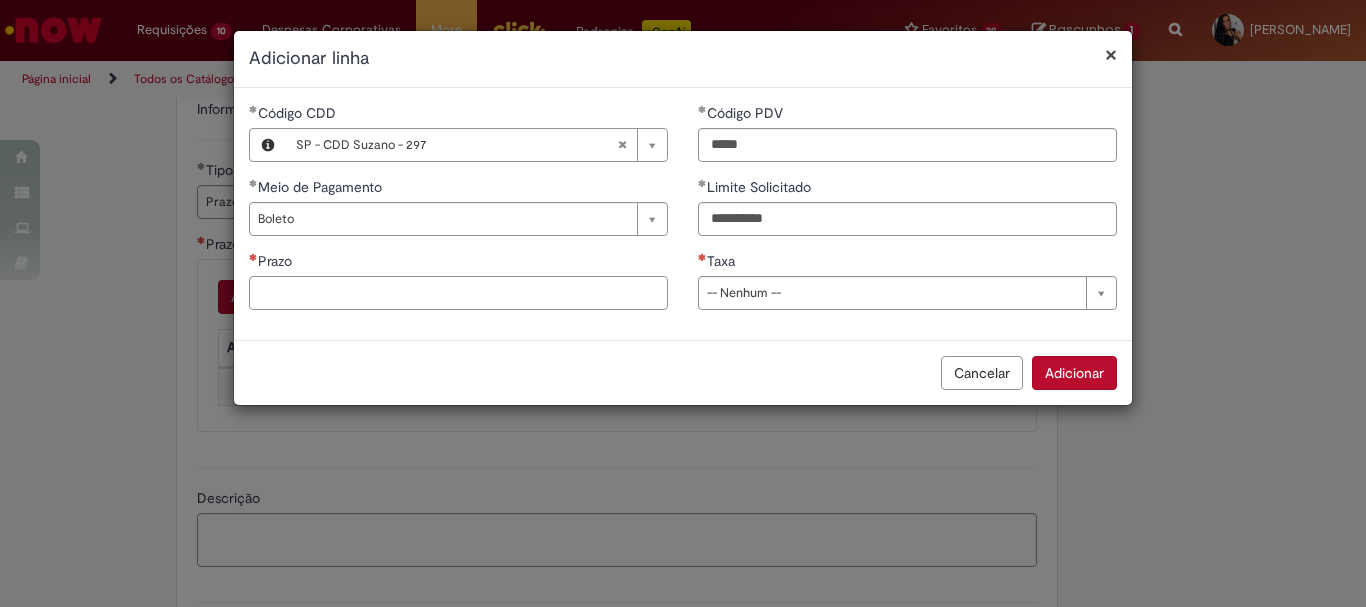 type on "*" 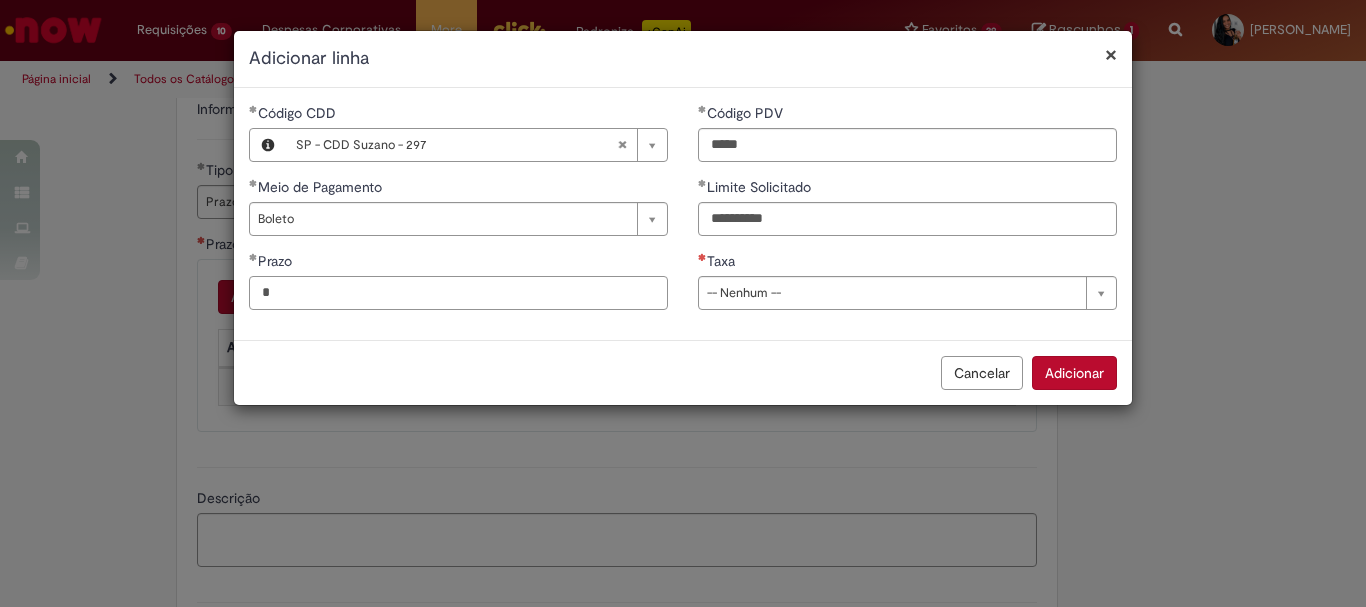type on "*" 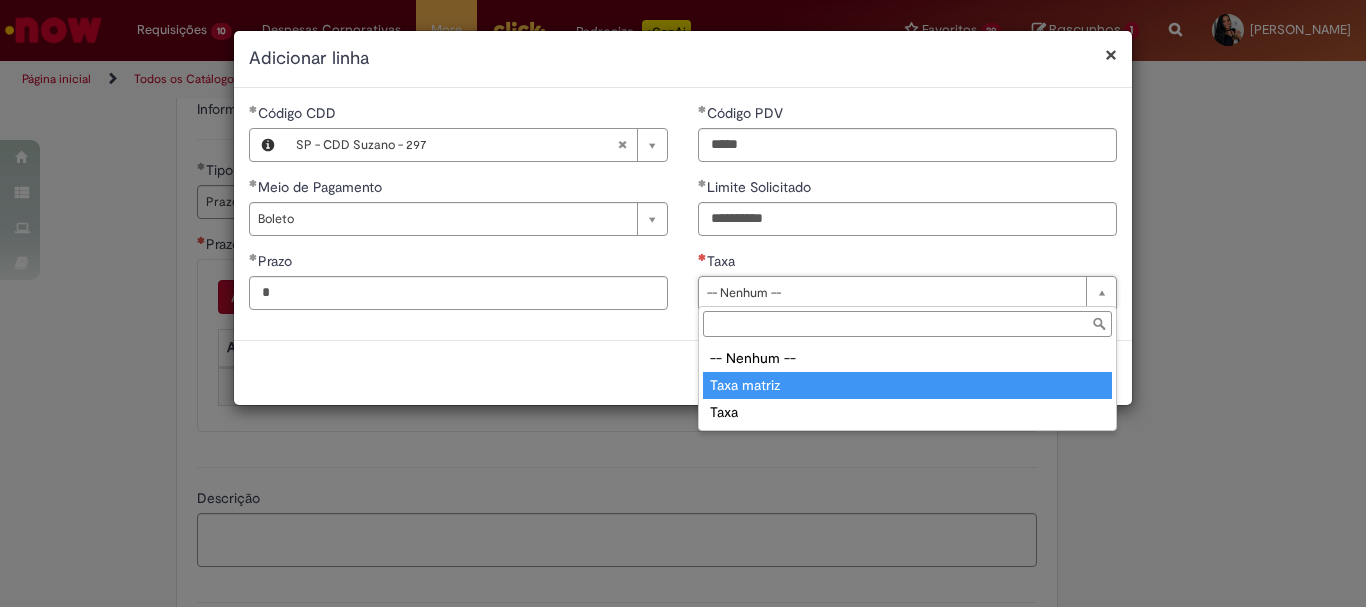 type on "**********" 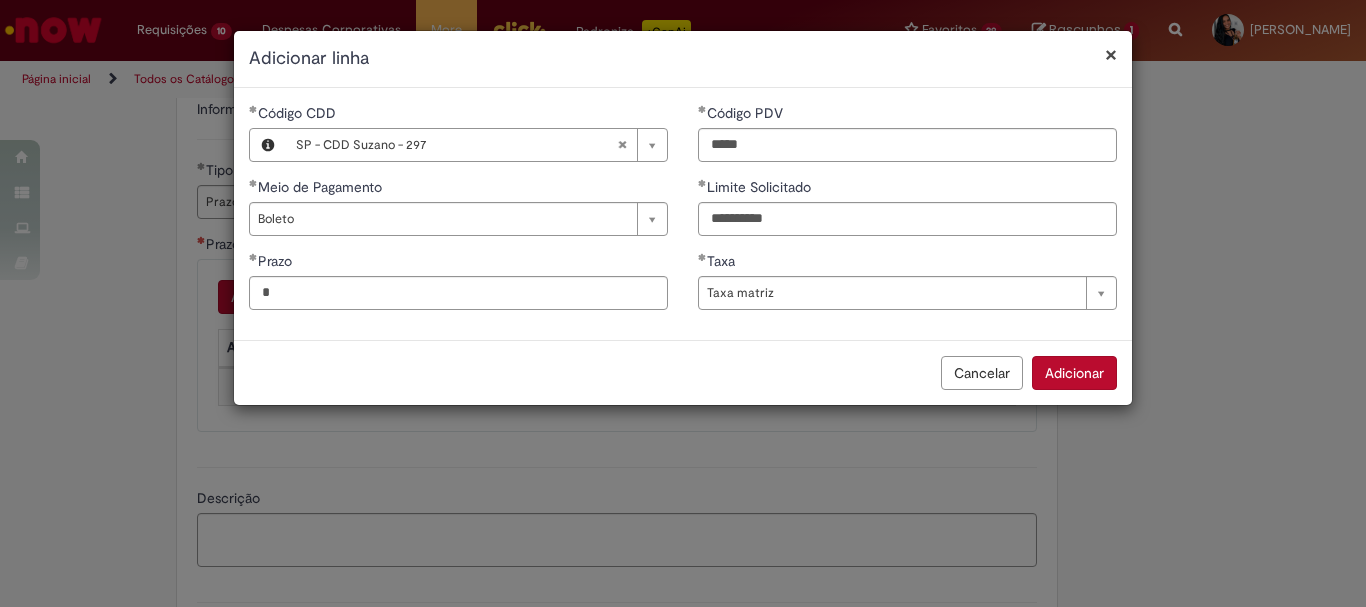 click on "Adicionar" at bounding box center [1074, 373] 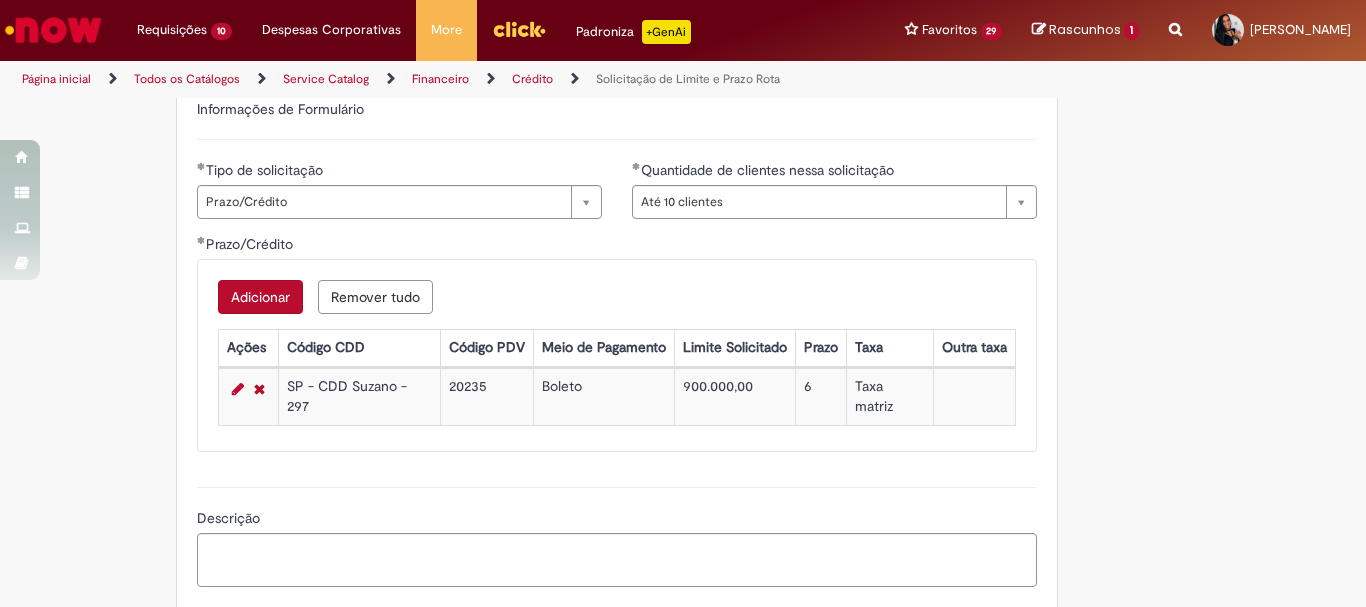 scroll, scrollTop: 1400, scrollLeft: 0, axis: vertical 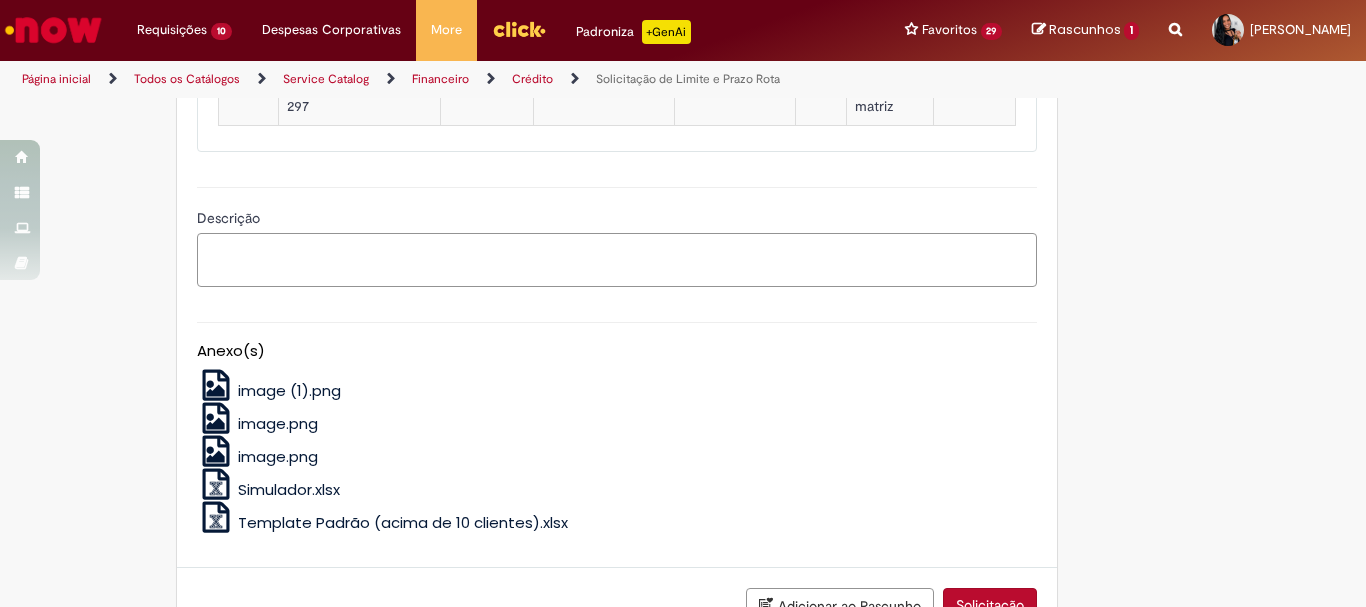 click on "Descrição" at bounding box center [617, 260] 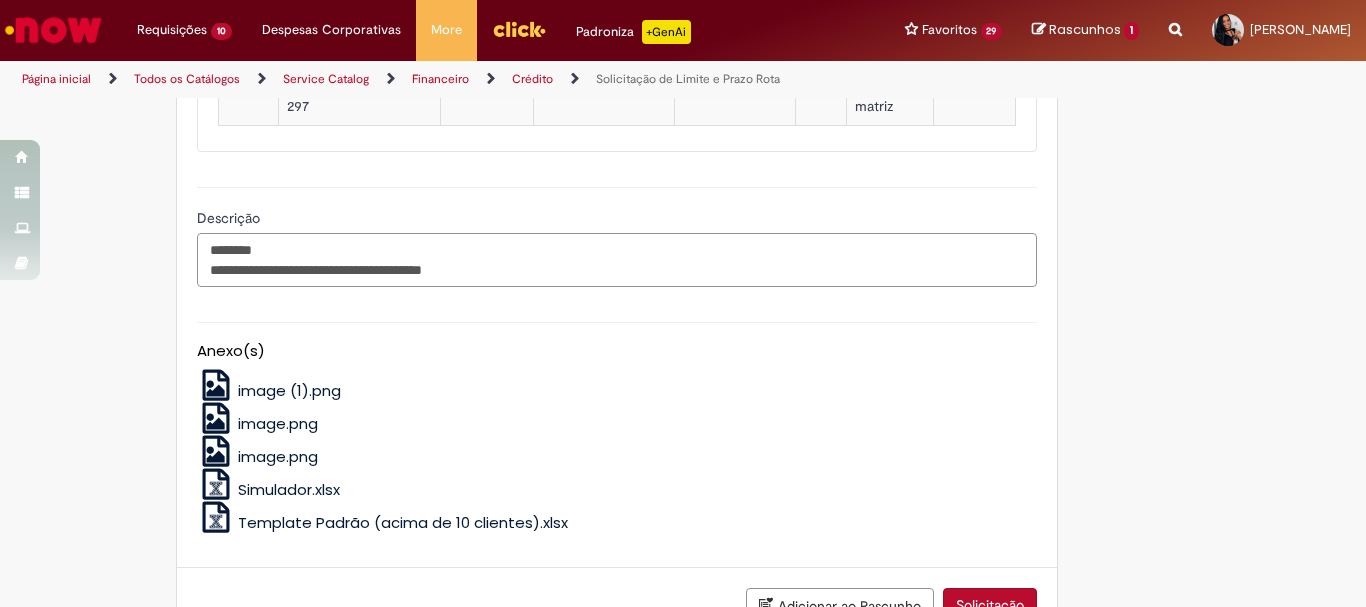 scroll, scrollTop: 1546, scrollLeft: 0, axis: vertical 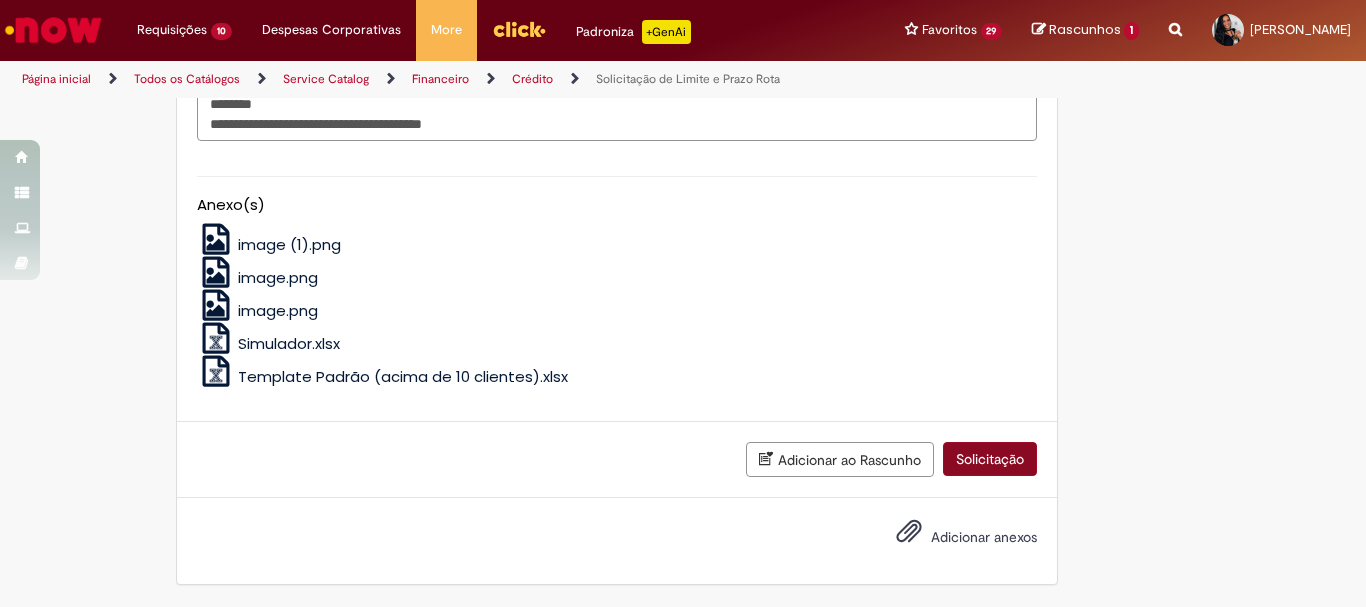 type on "**********" 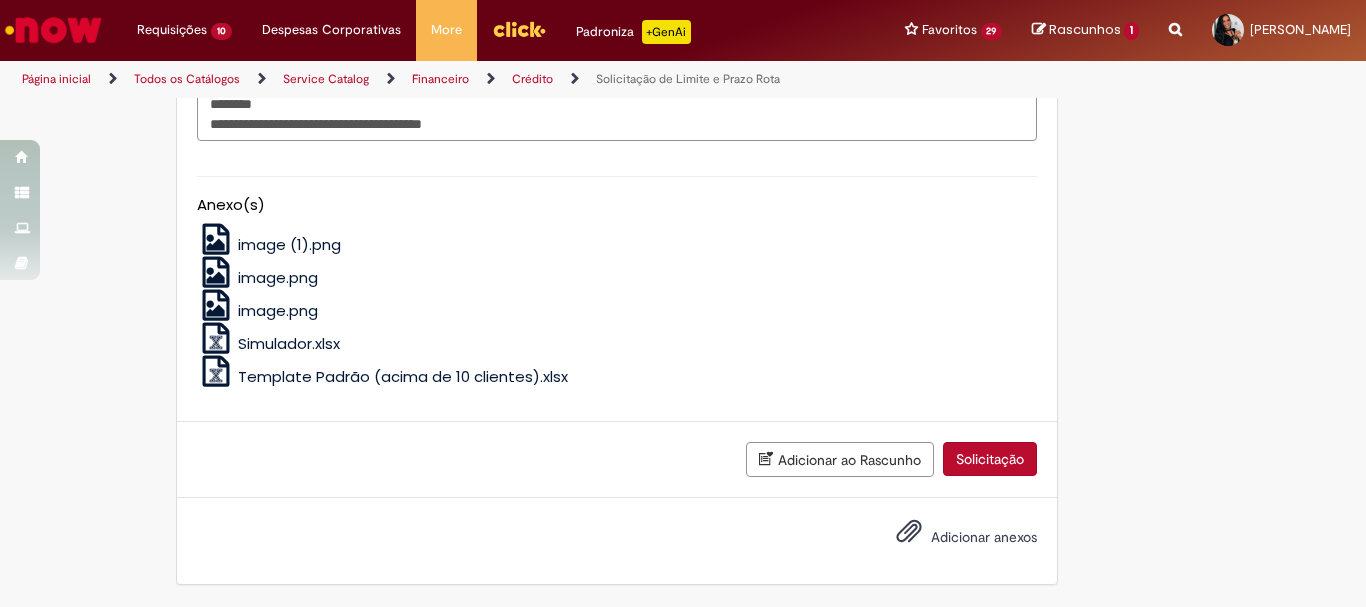 click on "Solicitação" at bounding box center (990, 459) 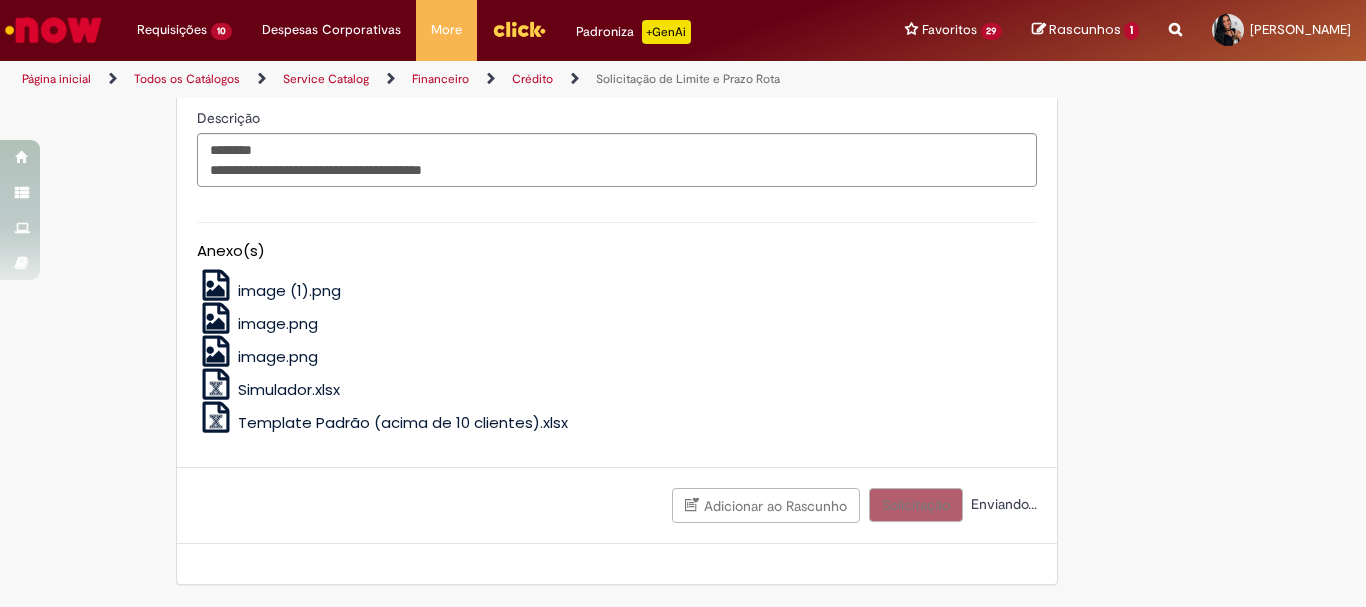 scroll, scrollTop: 1500, scrollLeft: 0, axis: vertical 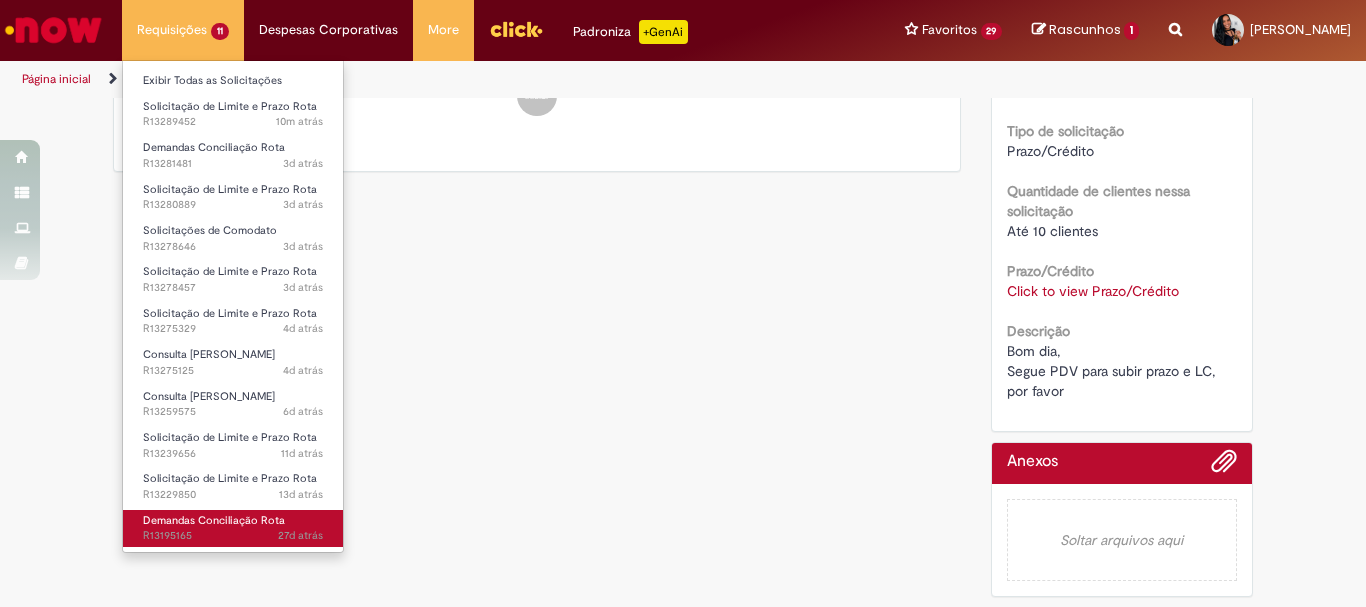 click on "Demandas Conciliação Rota" at bounding box center (214, 520) 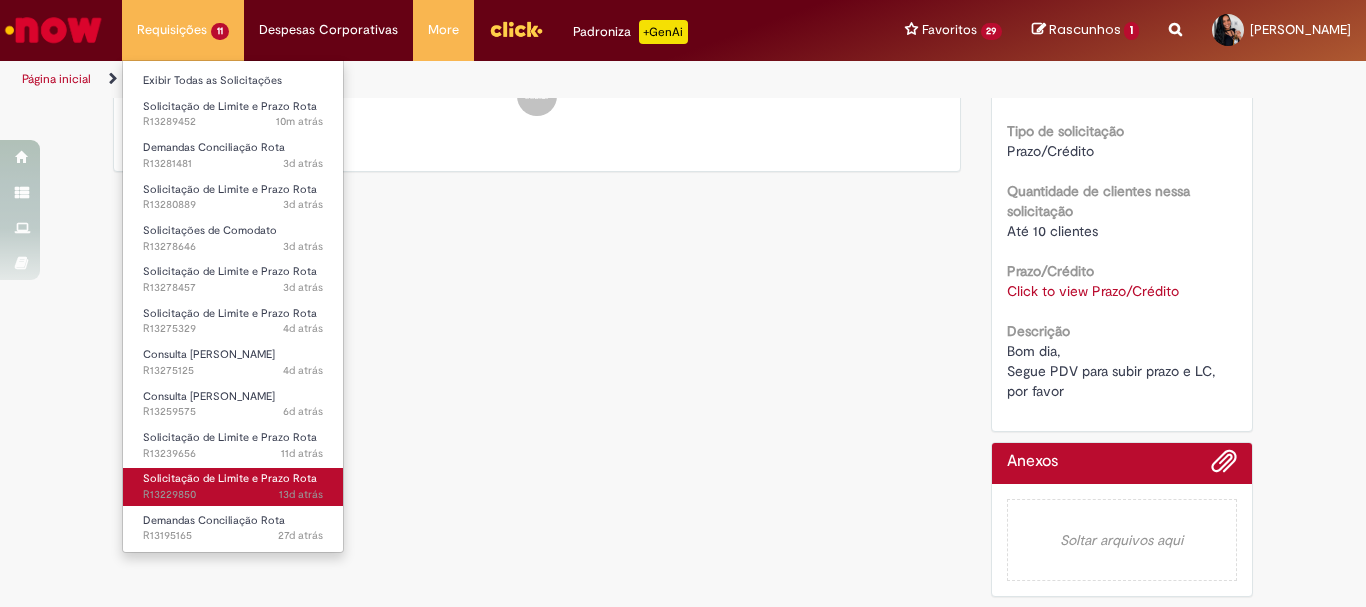 click on "13d atrás" at bounding box center (301, 494) 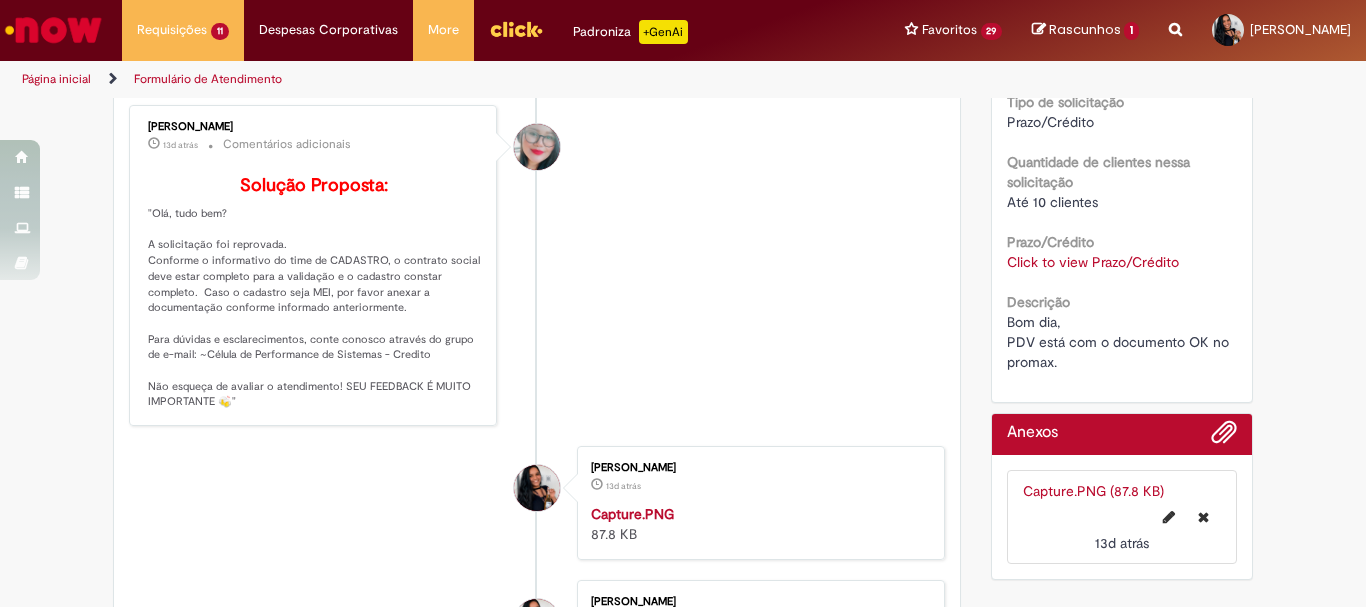scroll, scrollTop: 615, scrollLeft: 0, axis: vertical 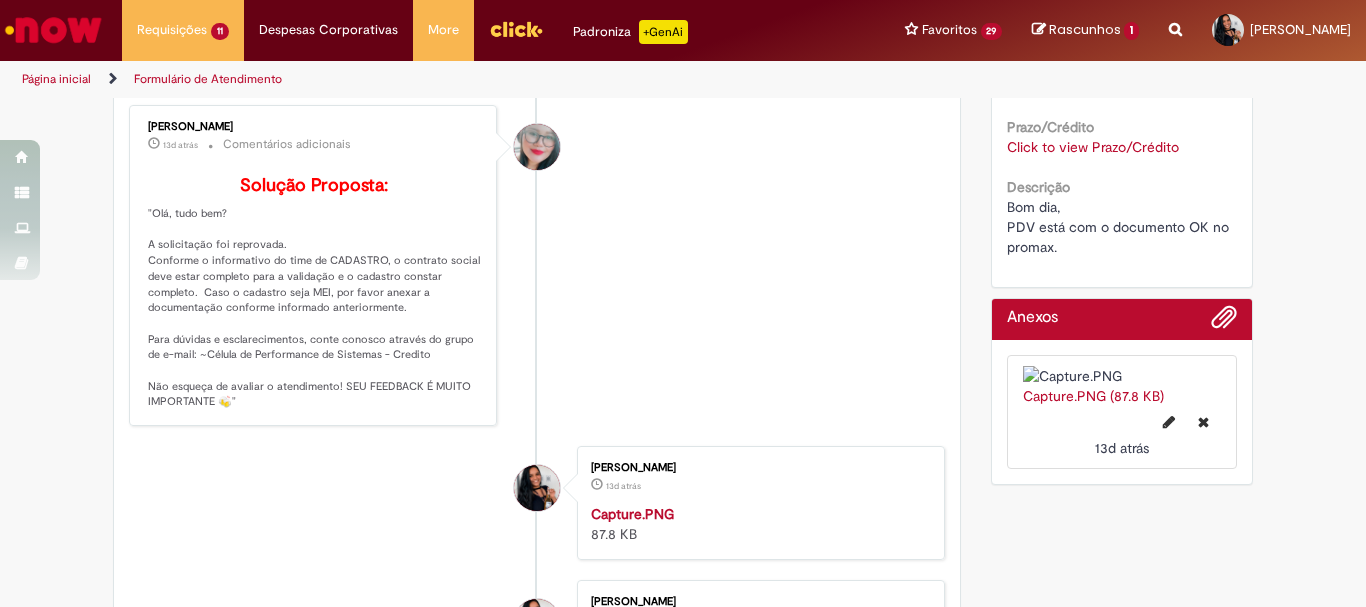 click on "Click to view Prazo/Crédito" at bounding box center (1093, 147) 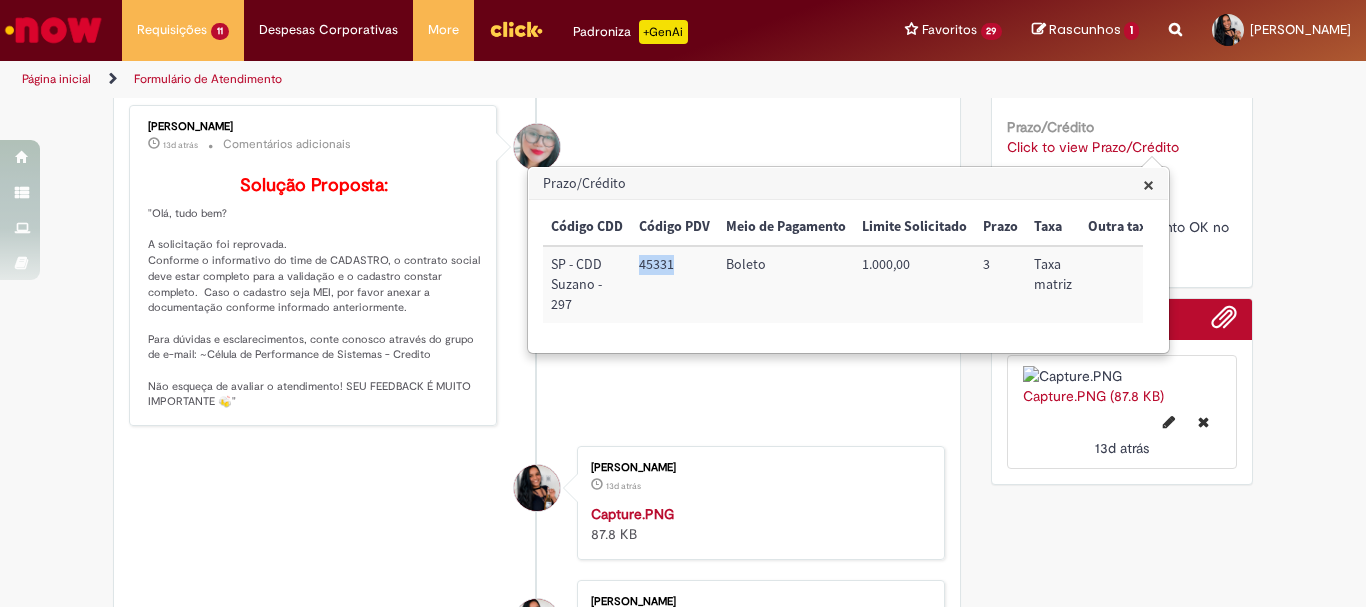 drag, startPoint x: 637, startPoint y: 263, endPoint x: 700, endPoint y: 252, distance: 63.953106 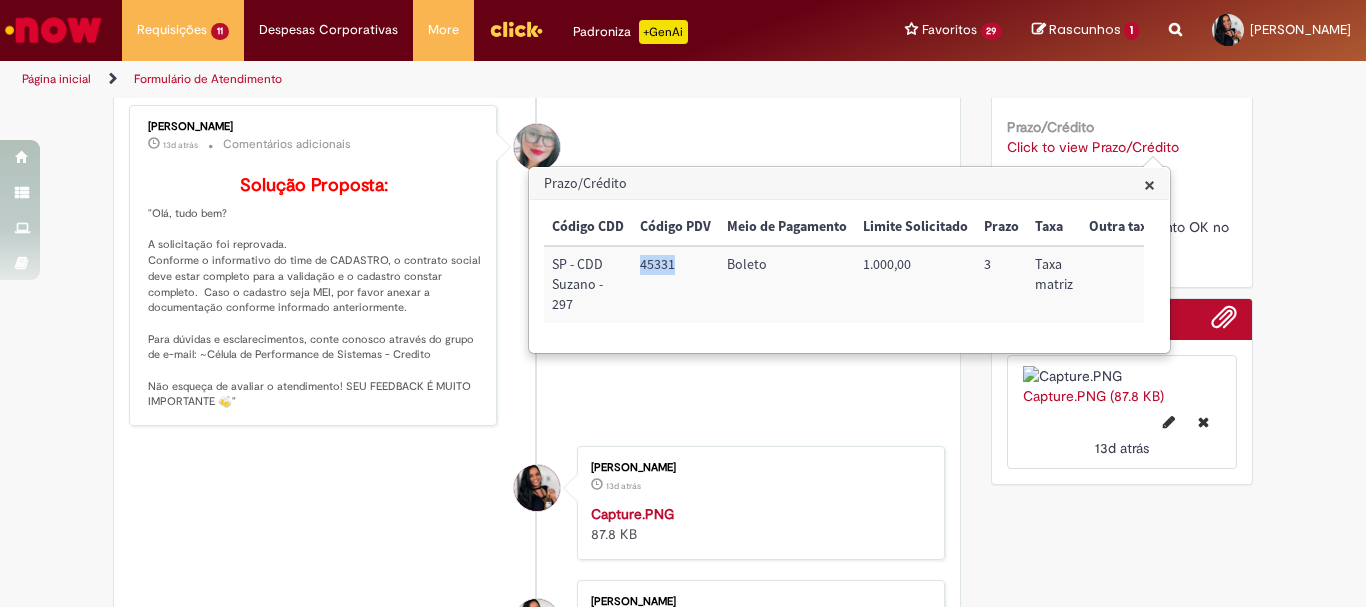 scroll, scrollTop: 0, scrollLeft: 16, axis: horizontal 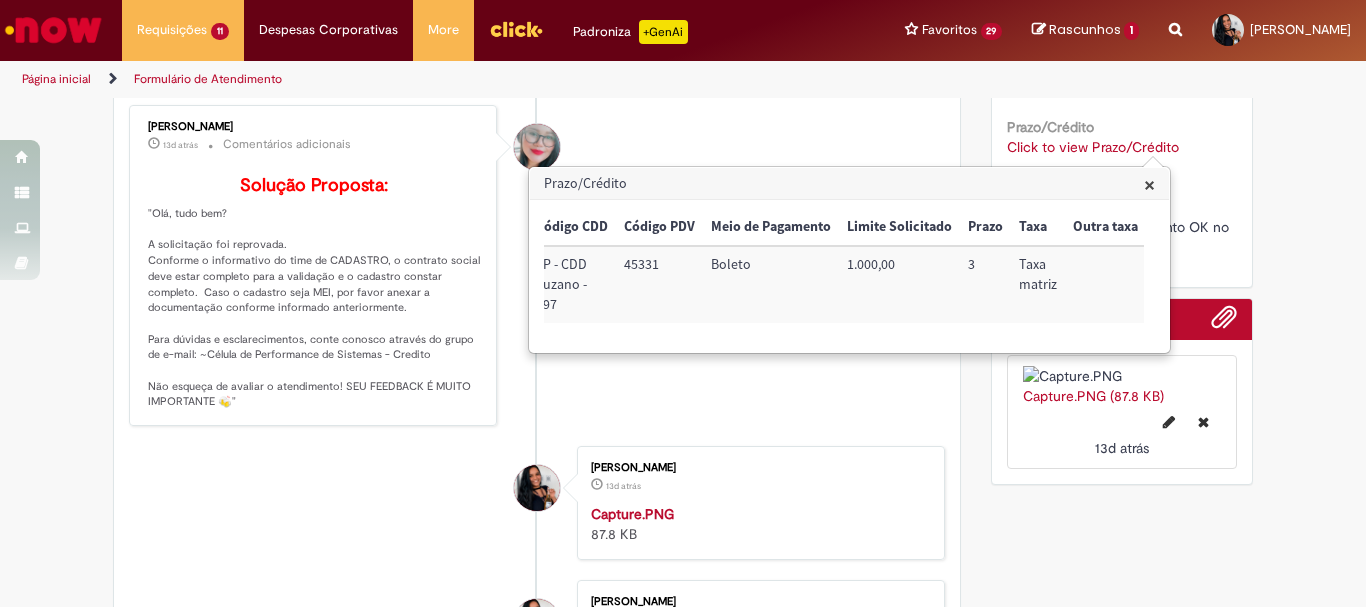 click on "[PERSON_NAME]
13d atrás 13 dias atrás     Comentários adicionais
Solução Proposta:
"Olá, tudo bem?
A solicitação foi reprovada.
Conforme o informativo do time de CADASTRO, o contrato social deve estar completo para a validação e o cadastro constar completo.  Caso o cadastro seja MEI, por favor anexar a documentação conforme informado anteriormente.
Para dúvidas e esclarecimentos, conte conosco através do grupo de e-mail: ~Célula de Performance de Sistemas - Credito
Não esqueça de avaliar o atendimento! SEU FEEDBACK É MUITO IMPORTANTE 🍻"" at bounding box center [537, 265] 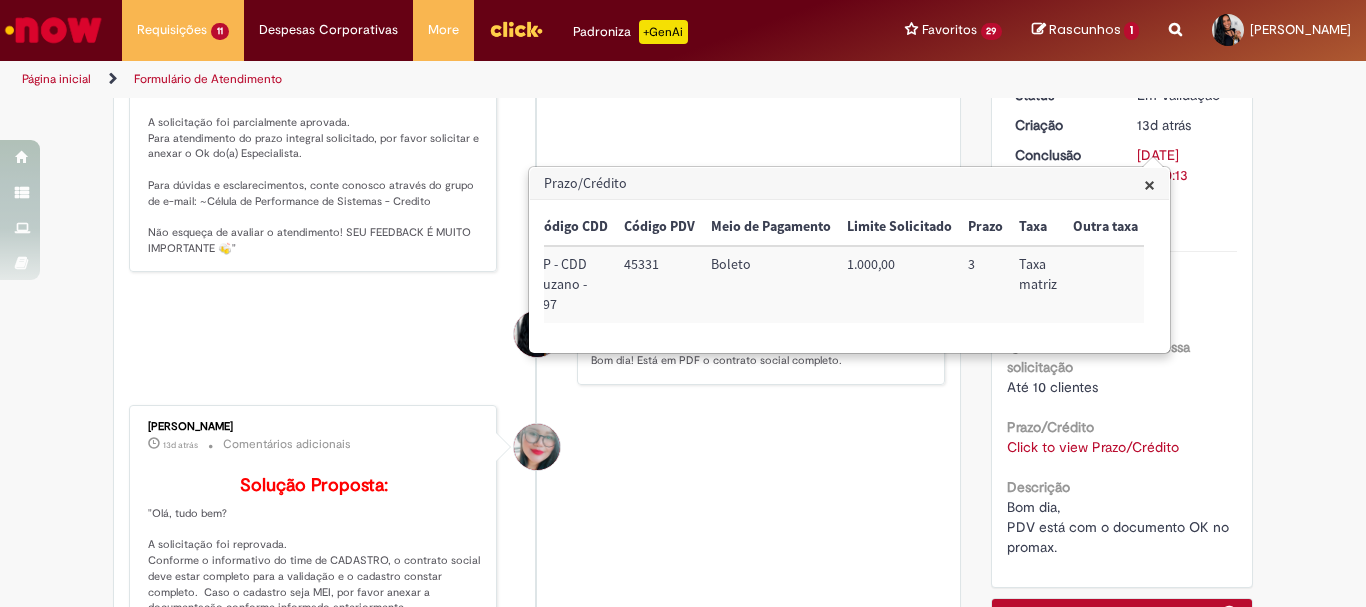 click on "[PERSON_NAME]
13d atrás 13 dias atrás     Comentários adicionais
Solução Proposta:
"Olá, tudo bem?
A solicitação foi reprovada.
Conforme o informativo do time de CADASTRO, o contrato social deve estar completo para a validação e o cadastro constar completo.  Caso o cadastro seja MEI, por favor anexar a documentação conforme informado anteriormente.
Para dúvidas e esclarecimentos, conte conosco através do grupo de e-mail: ~Célula de Performance de Sistemas - Credito
Não esqueça de avaliar o atendimento! SEU FEEDBACK É MUITO IMPORTANTE 🍻"" at bounding box center [537, 565] 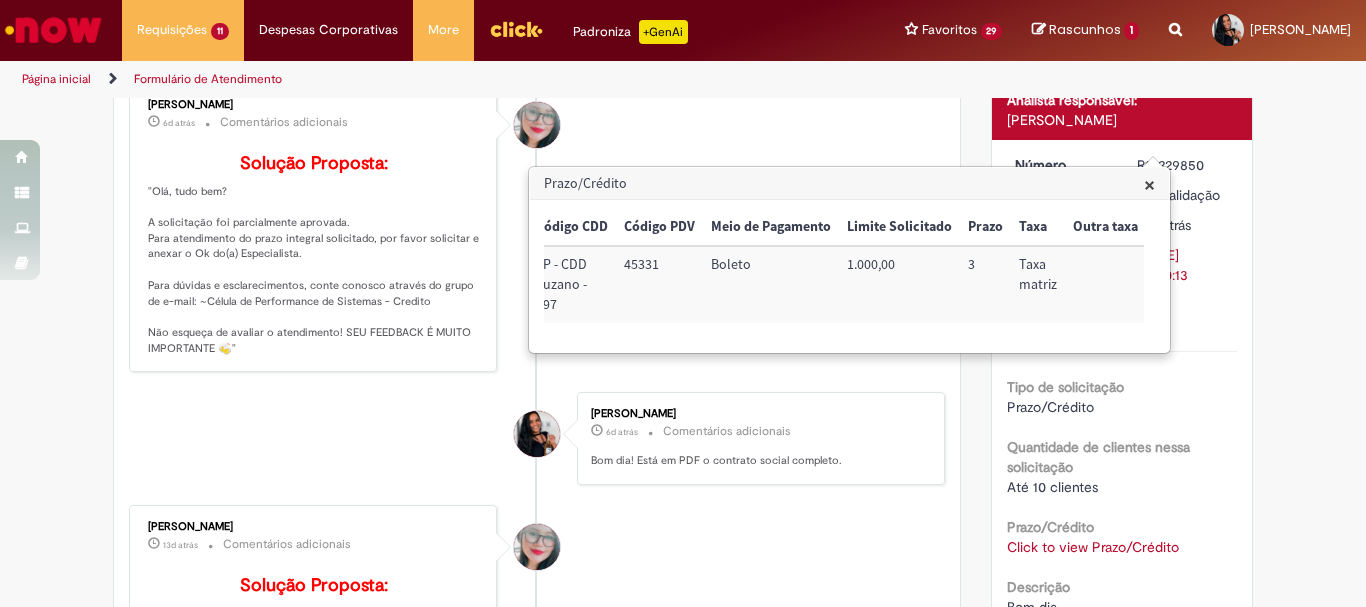scroll, scrollTop: 0, scrollLeft: 0, axis: both 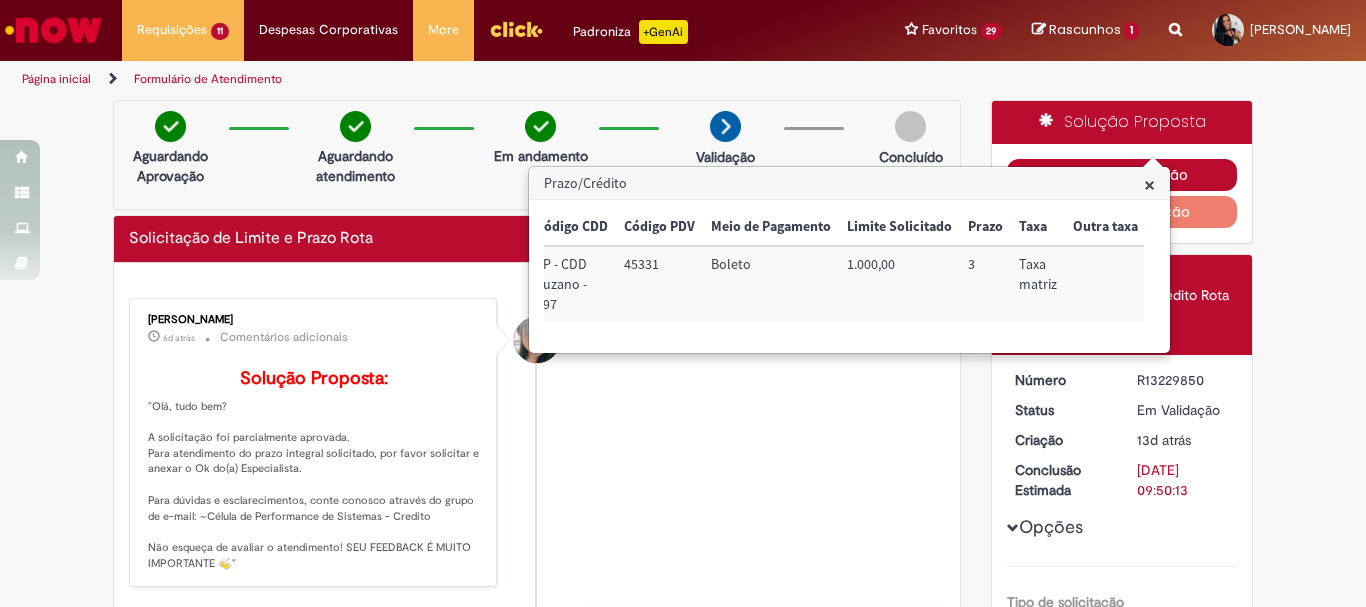 click on "Aceitar solução" at bounding box center [1122, 175] 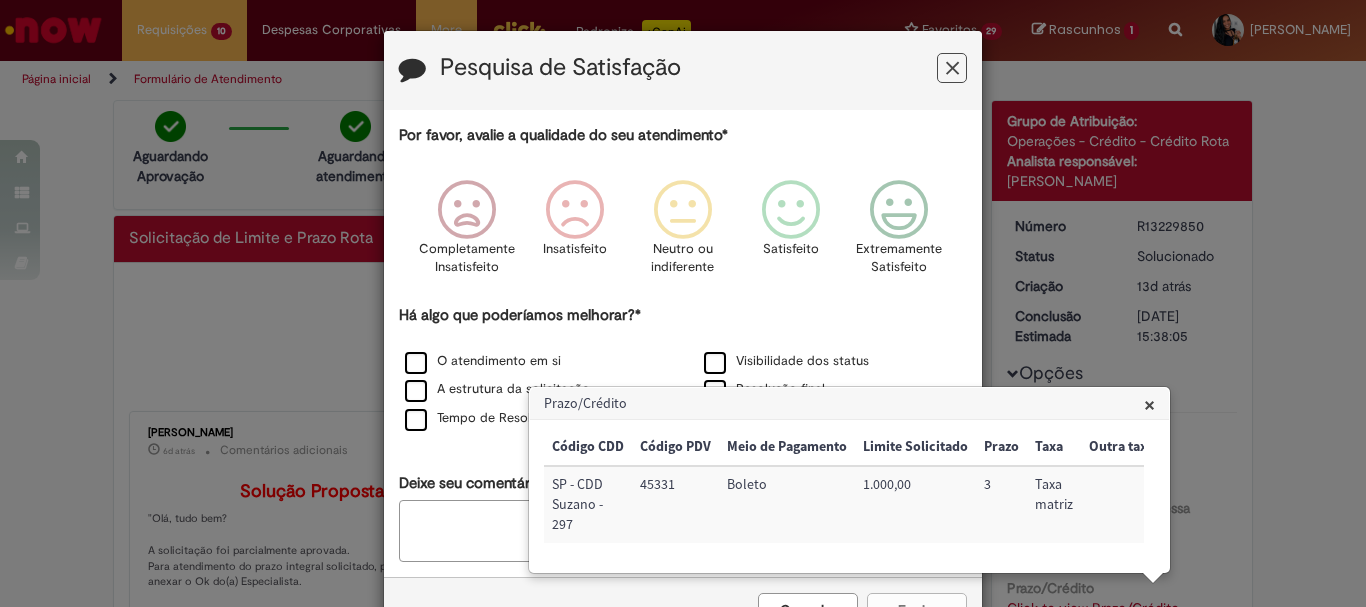 click on "×" at bounding box center (1149, 404) 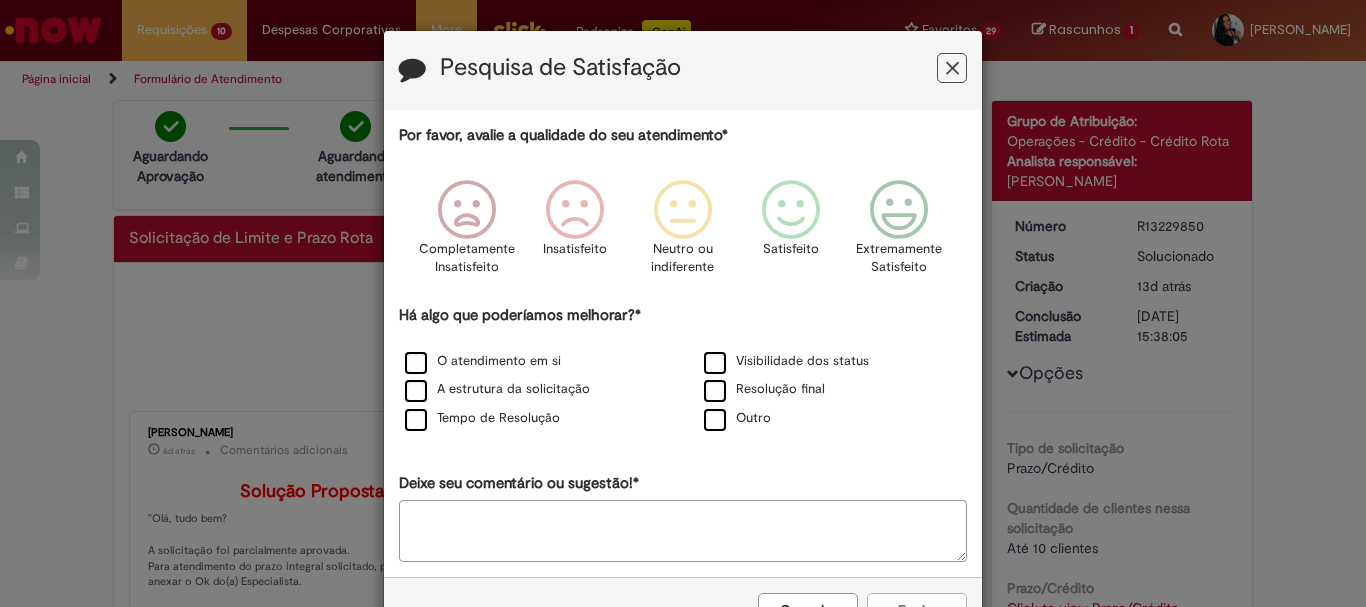 scroll, scrollTop: 10, scrollLeft: 0, axis: vertical 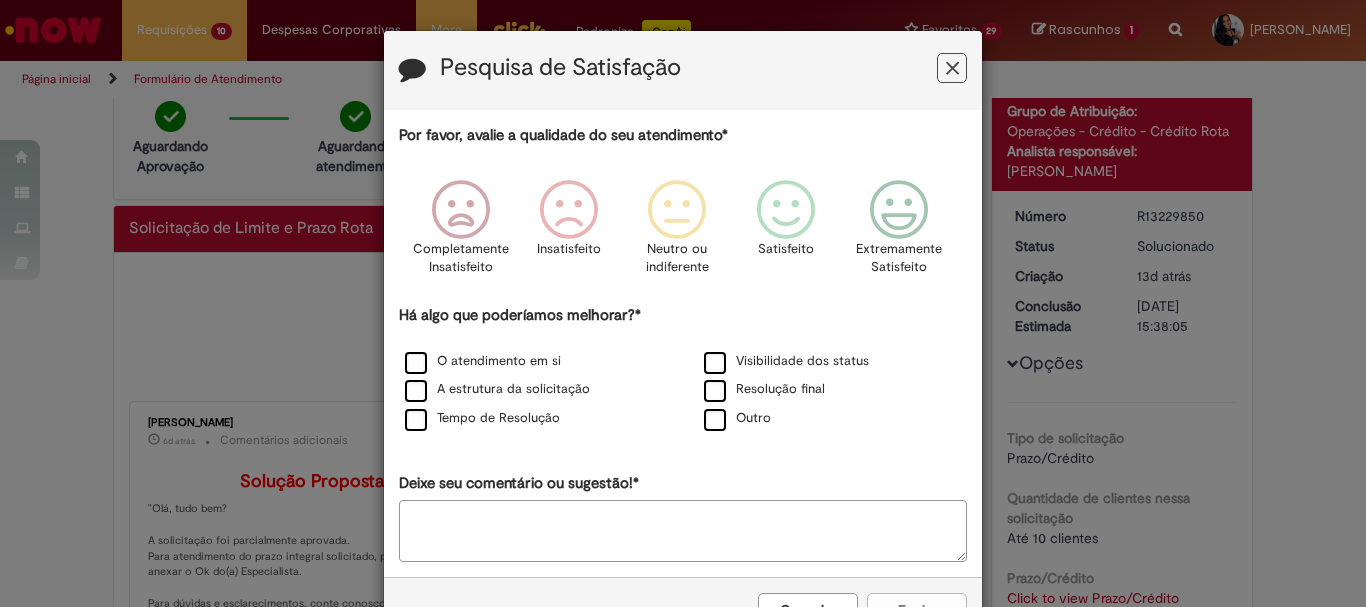 click at bounding box center [899, 210] 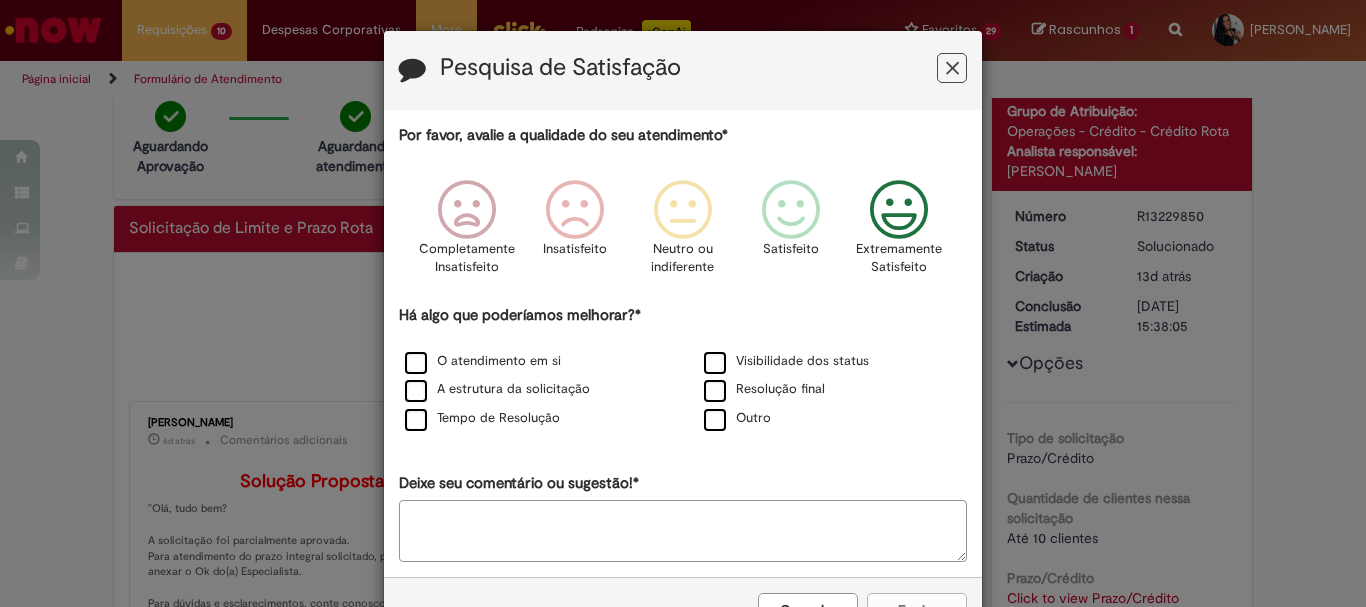 click on "O atendimento em si" at bounding box center [533, 362] 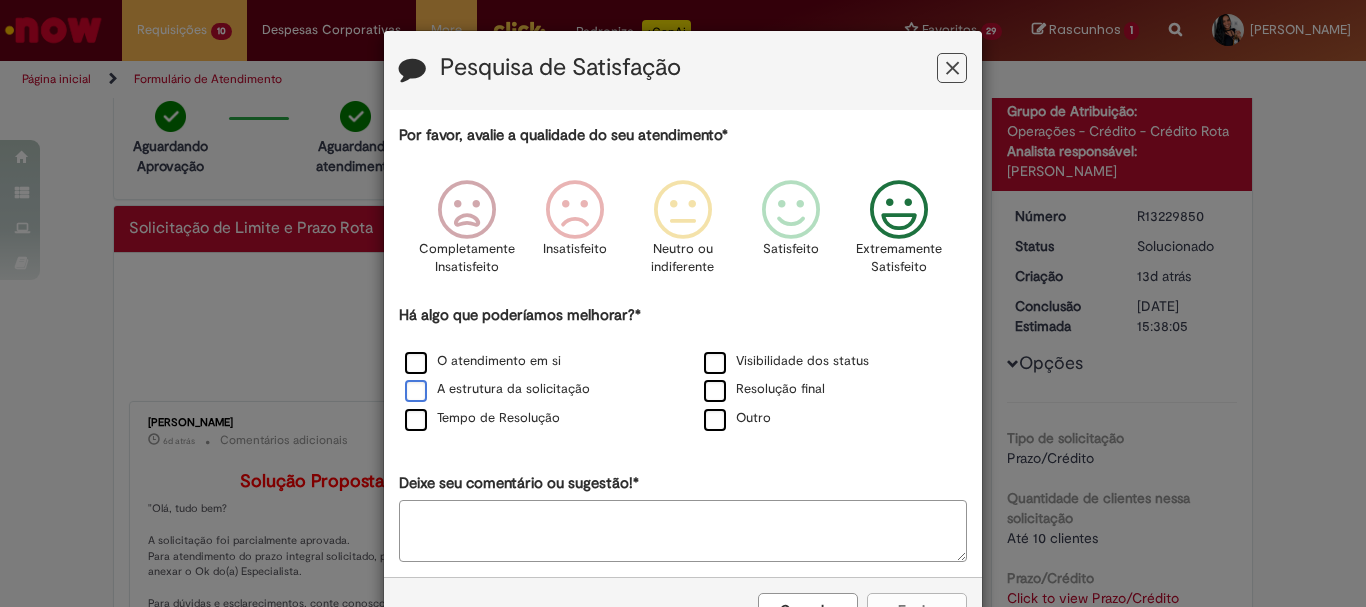 click on "A estrutura da solicitação" at bounding box center (497, 389) 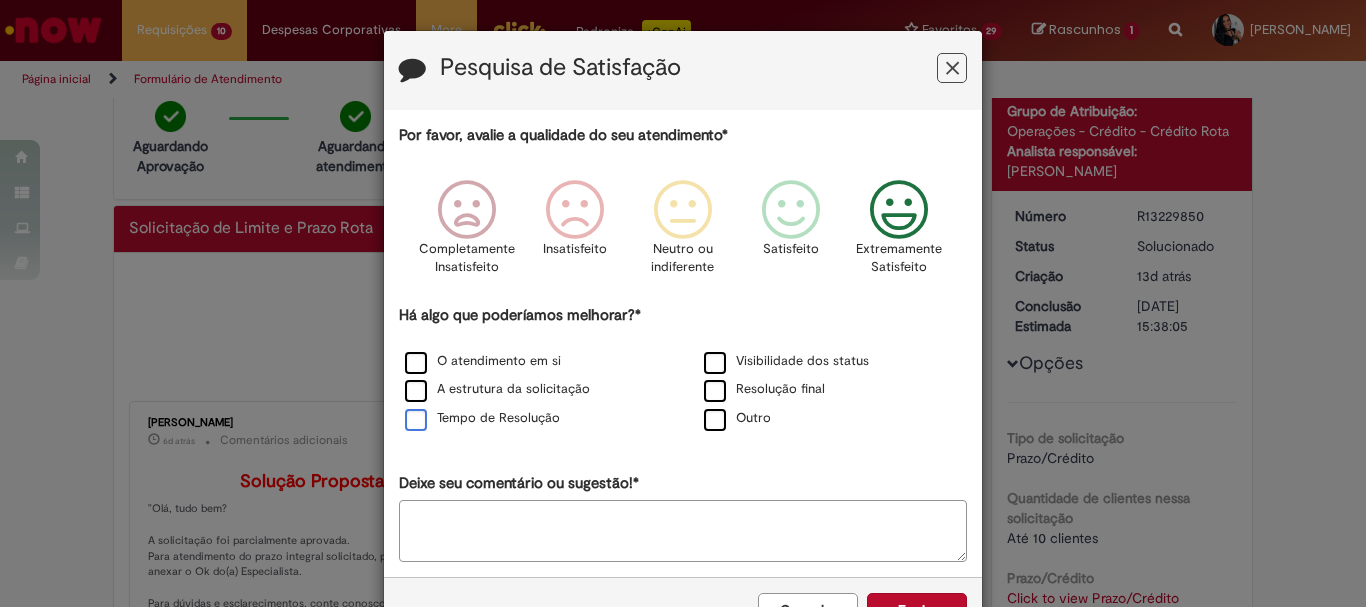 click on "Tempo de Resolução" at bounding box center [482, 418] 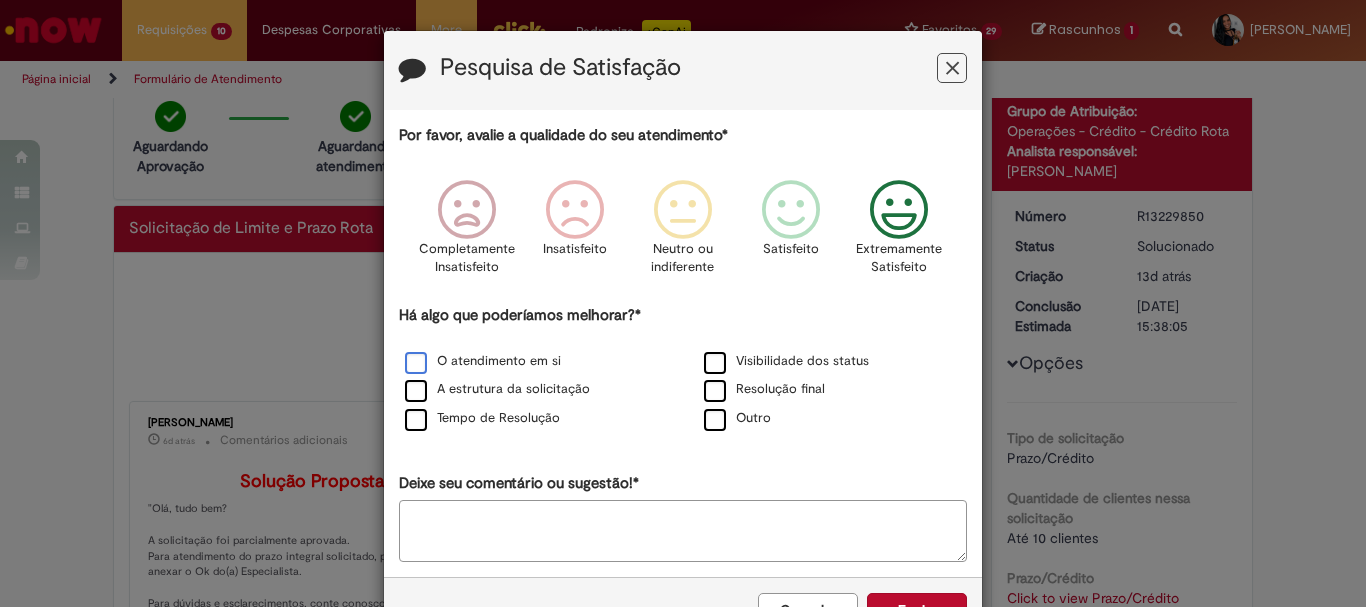 click on "O atendimento em si" at bounding box center (483, 361) 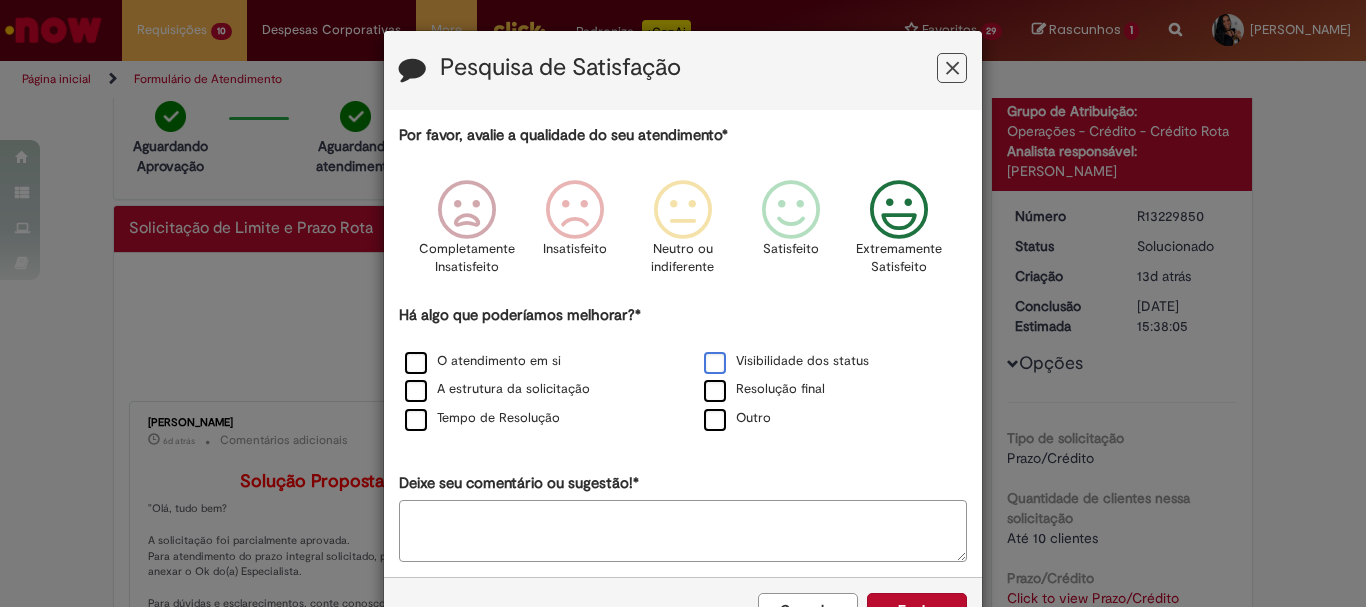 click on "Visibilidade dos status" at bounding box center [832, 362] 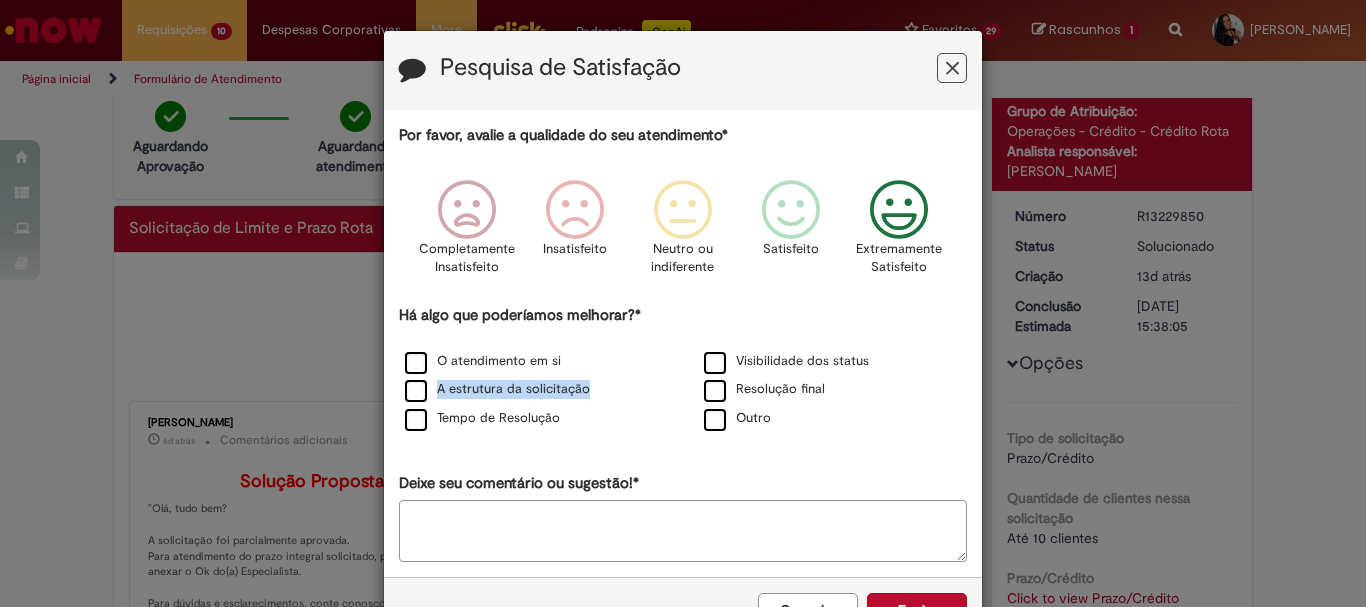 click on "O atendimento em si
Visibilidade dos status
A estrutura da solicitação
Resolução final
Tempo de Resolução
Outro" at bounding box center (683, 391) 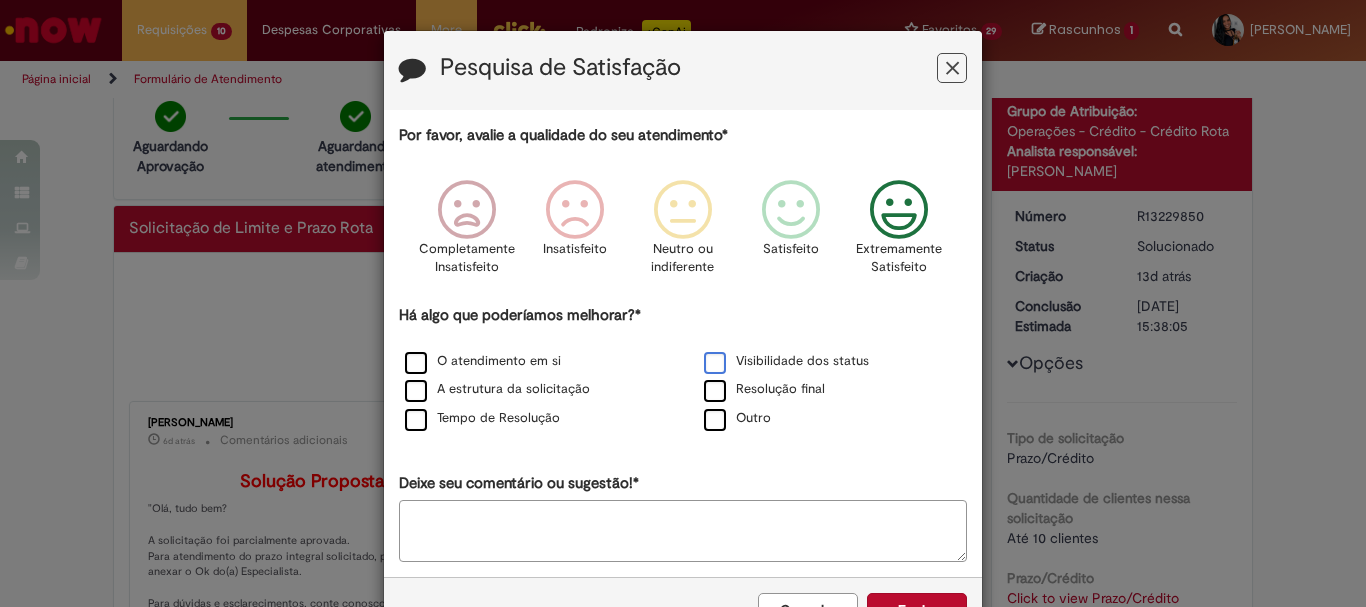click on "Visibilidade dos status" at bounding box center [786, 361] 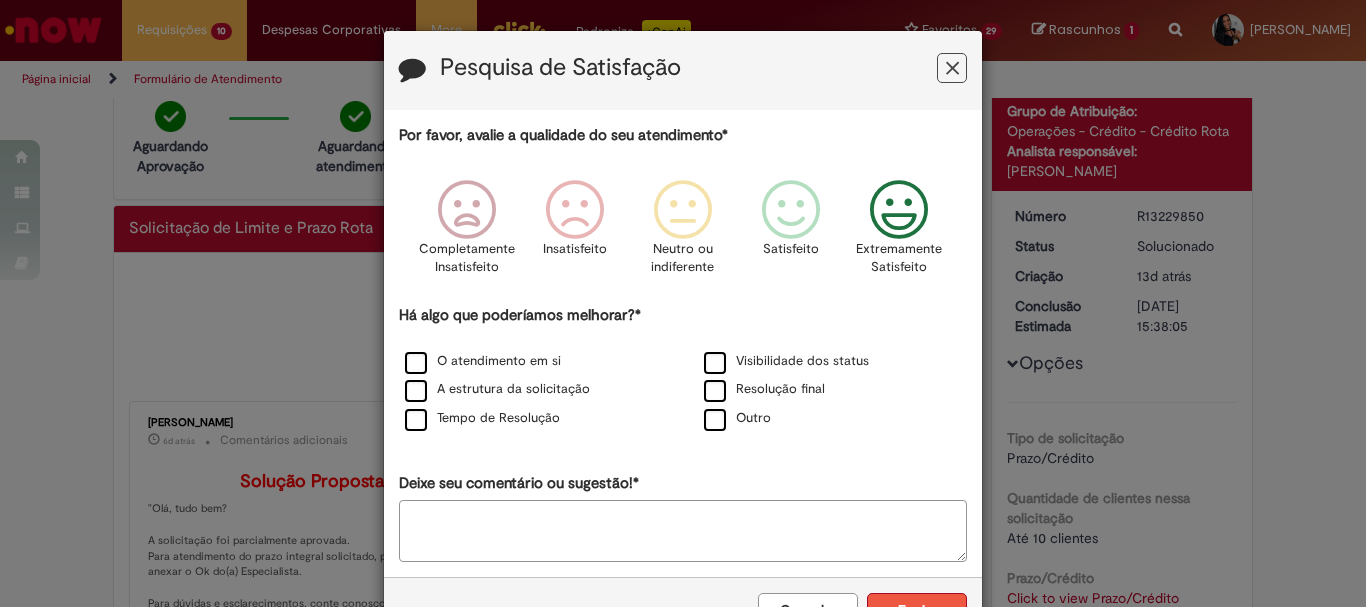 click on "Enviar" at bounding box center [917, 610] 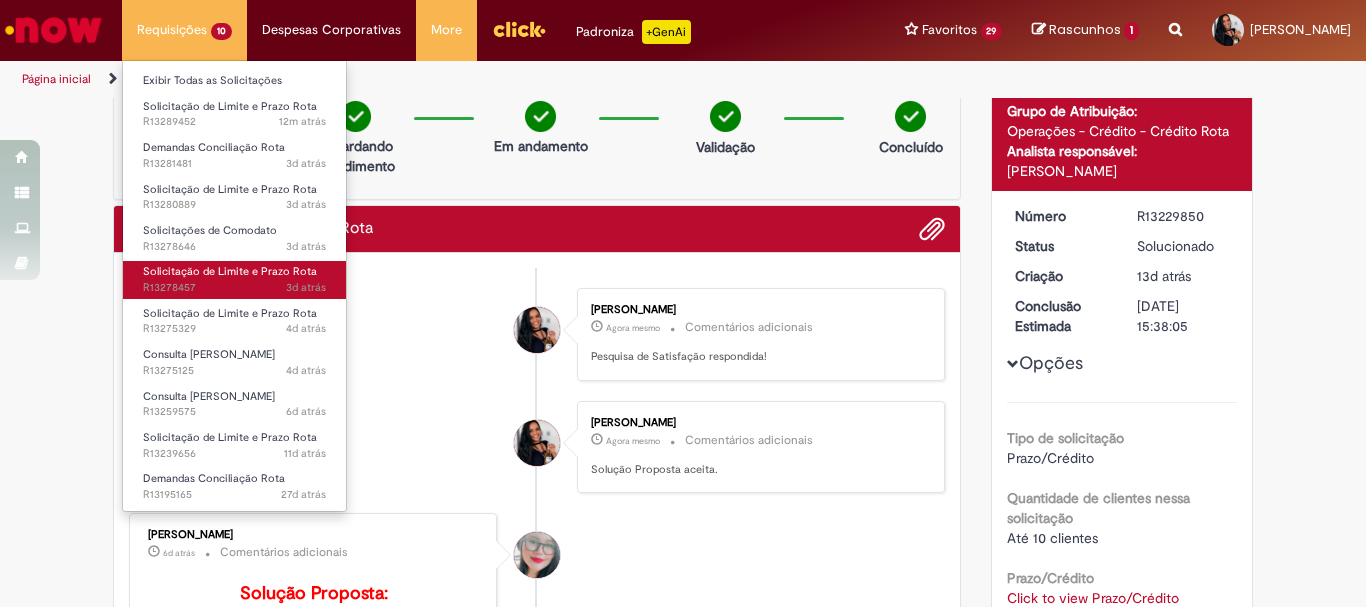 scroll, scrollTop: 110, scrollLeft: 0, axis: vertical 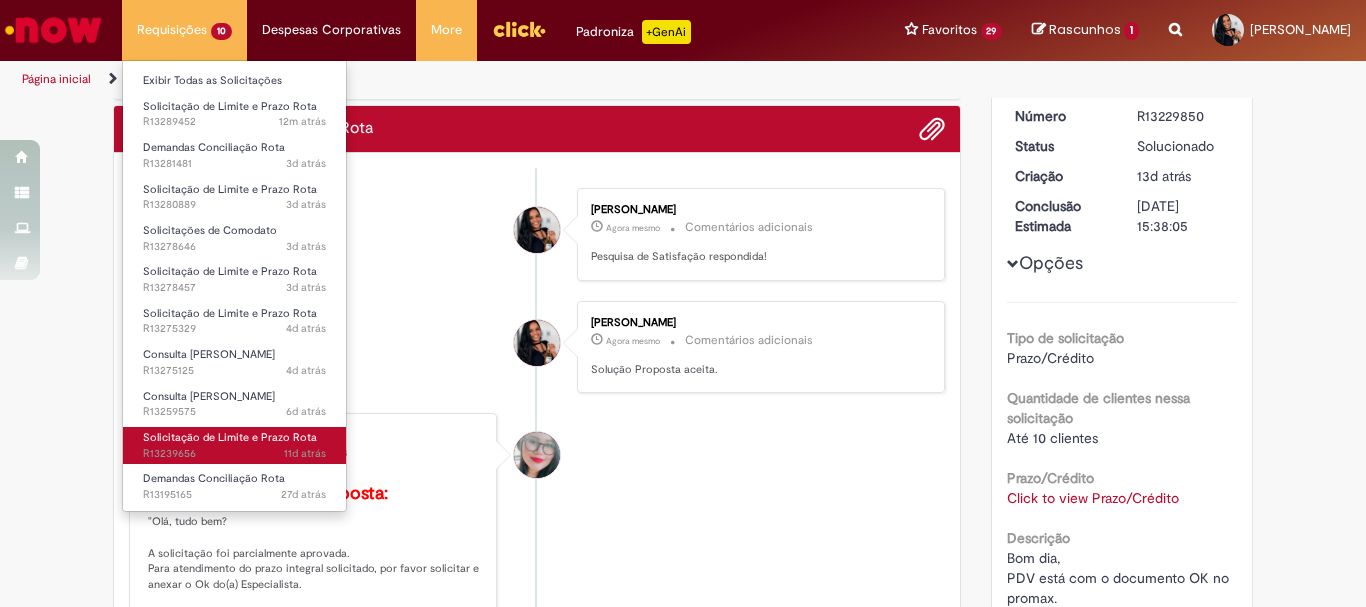 click on "11d atrás 11 dias atrás  R13239656" at bounding box center (234, 454) 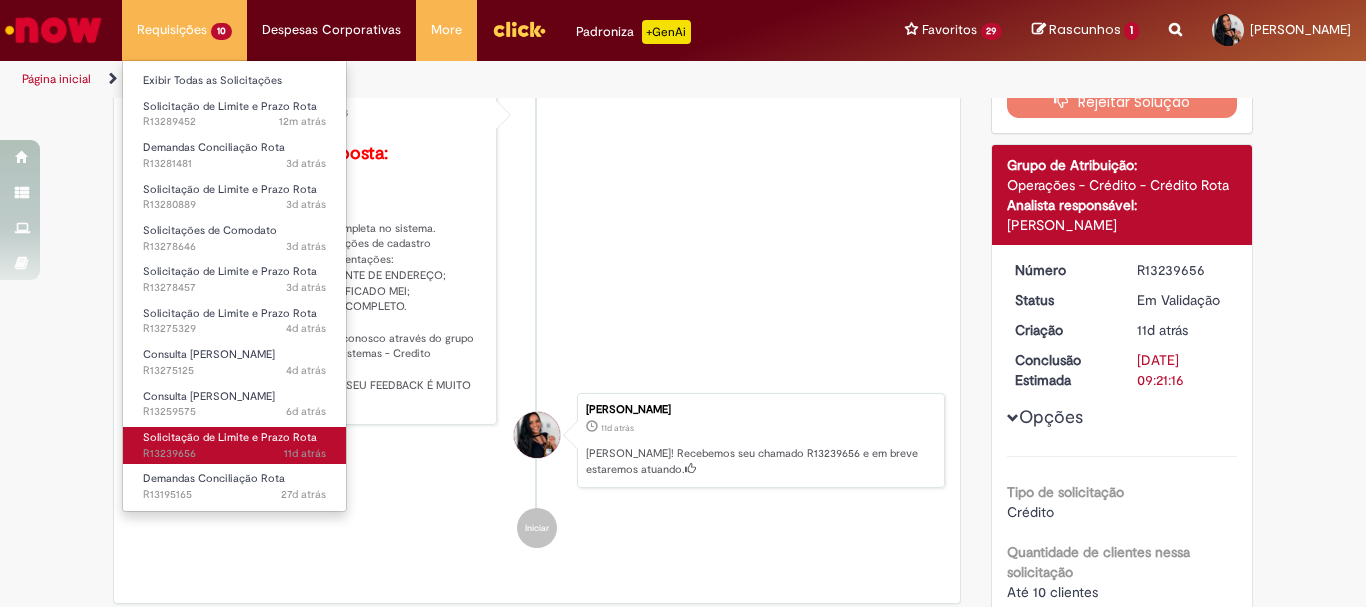 scroll, scrollTop: 0, scrollLeft: 0, axis: both 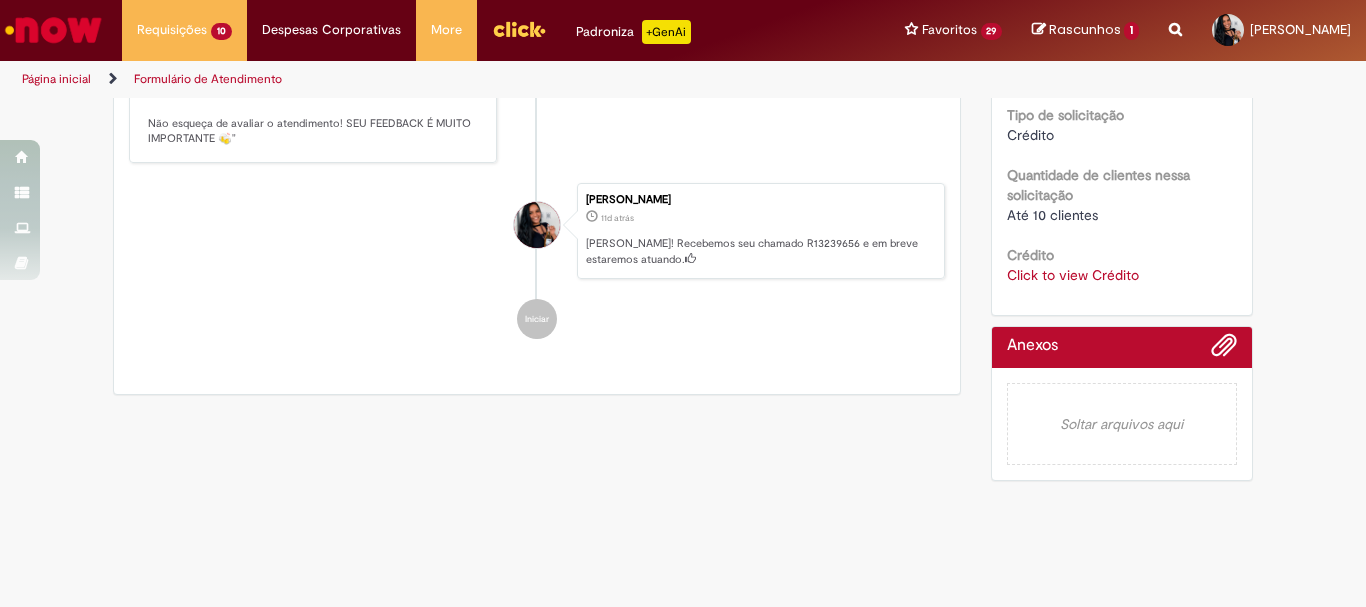click on "Soltar arquivos aqui" at bounding box center (1122, 424) 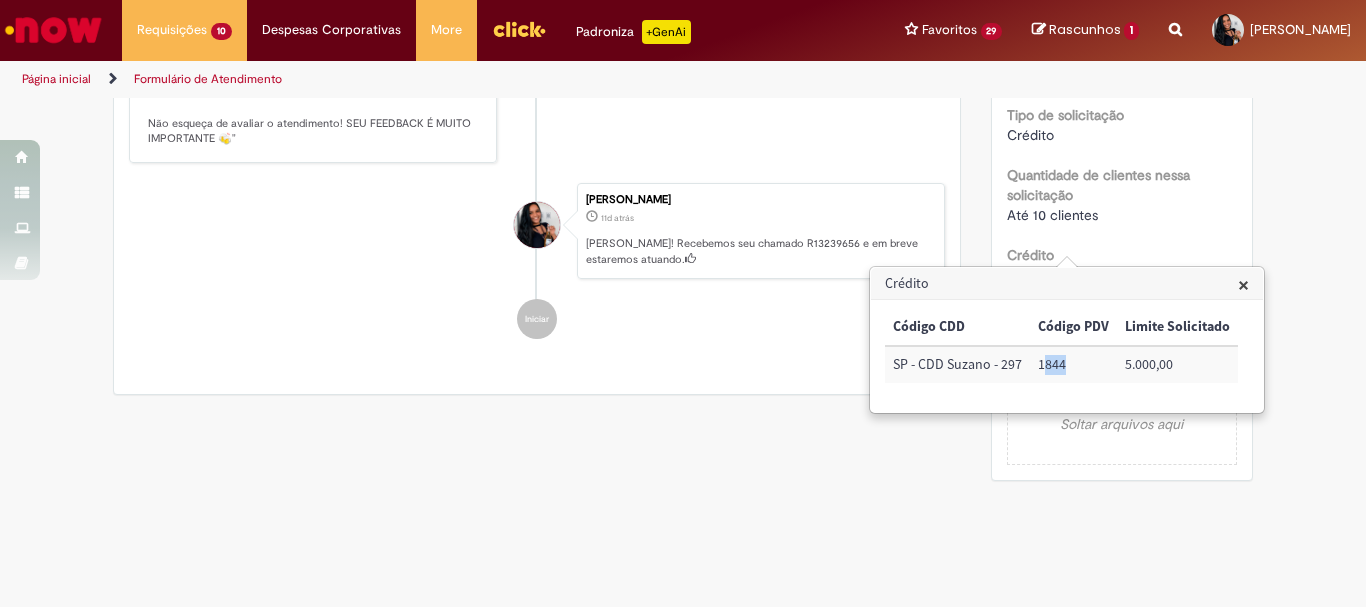 drag, startPoint x: 1041, startPoint y: 360, endPoint x: 1070, endPoint y: 360, distance: 29 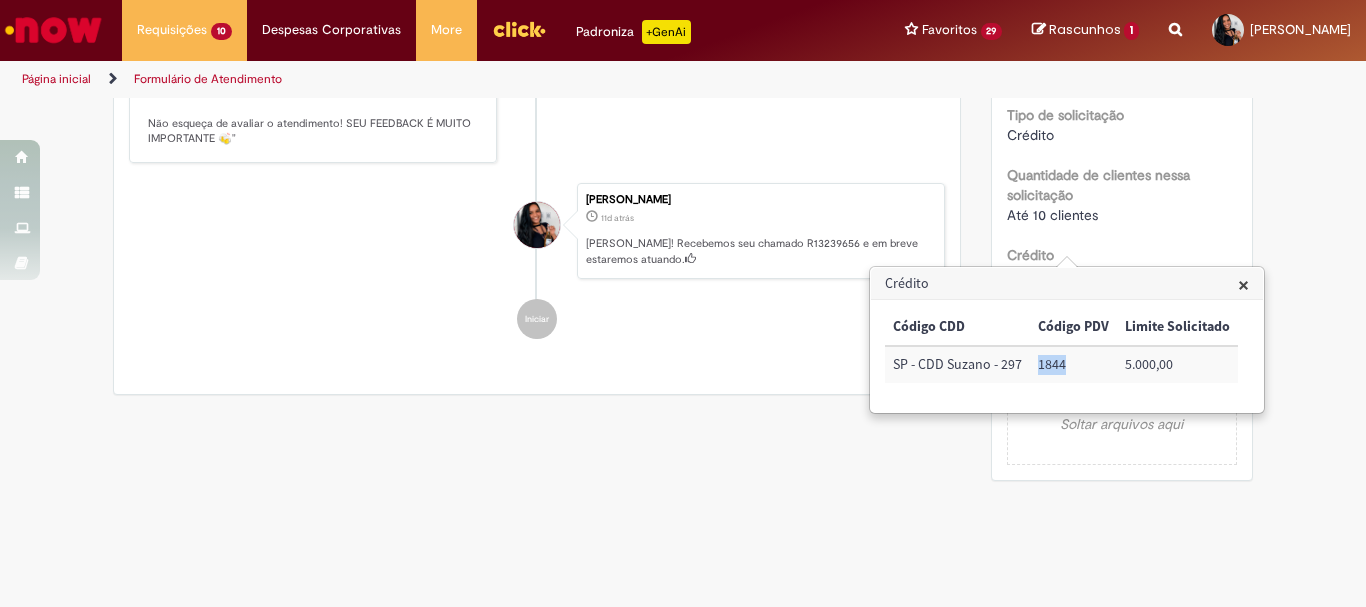 copy on "1844" 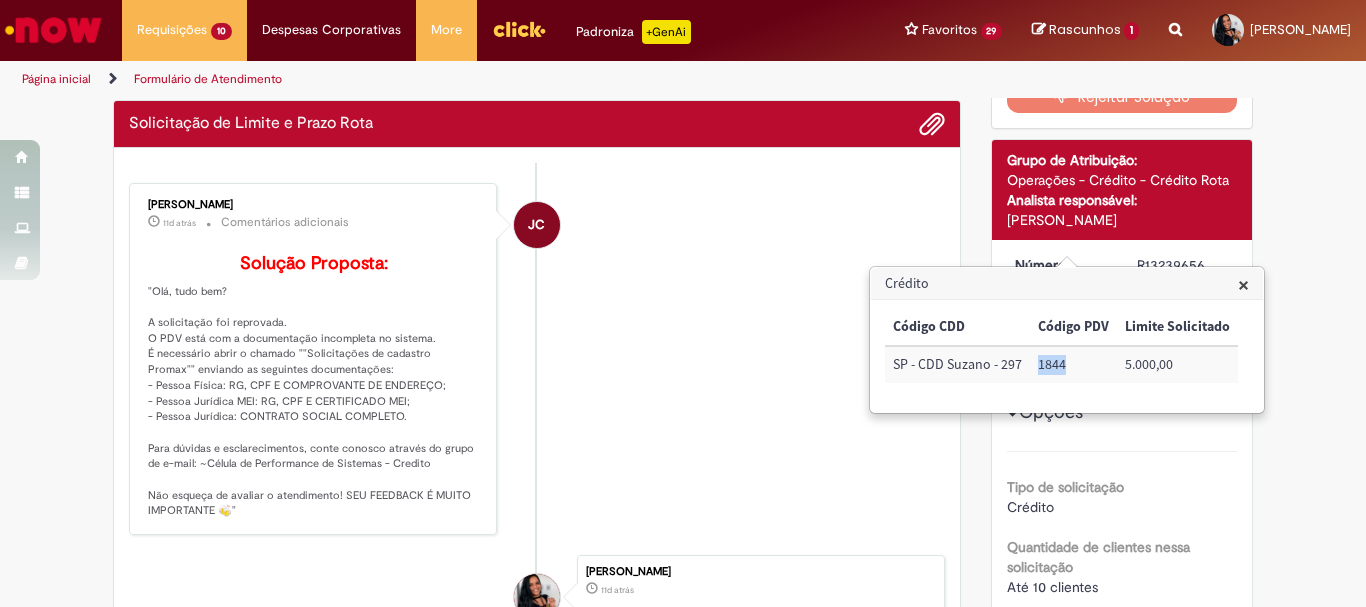 scroll, scrollTop: 15, scrollLeft: 0, axis: vertical 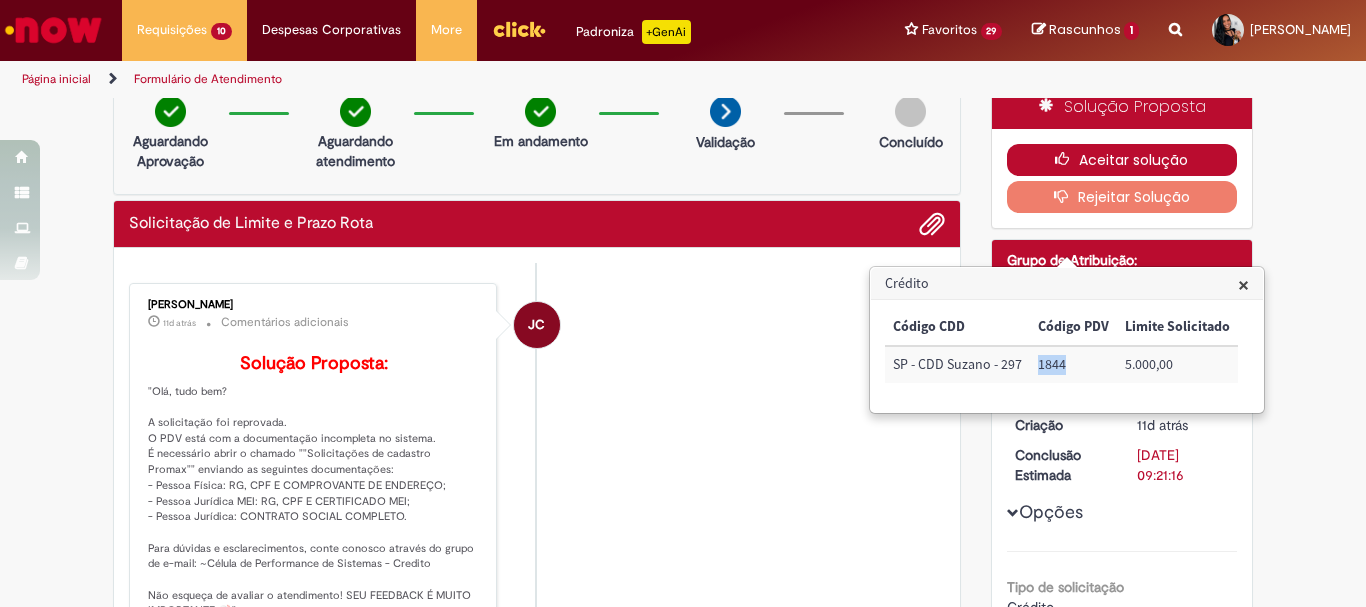 click on "Aceitar solução" at bounding box center (1122, 160) 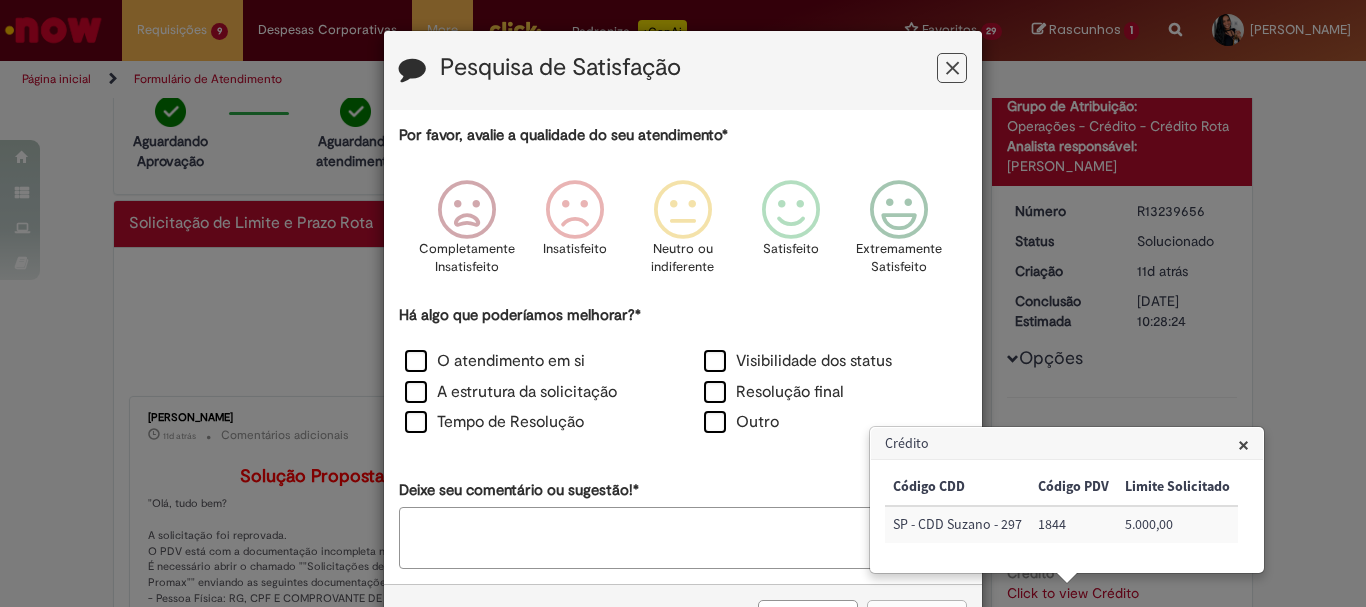 click at bounding box center [952, 68] 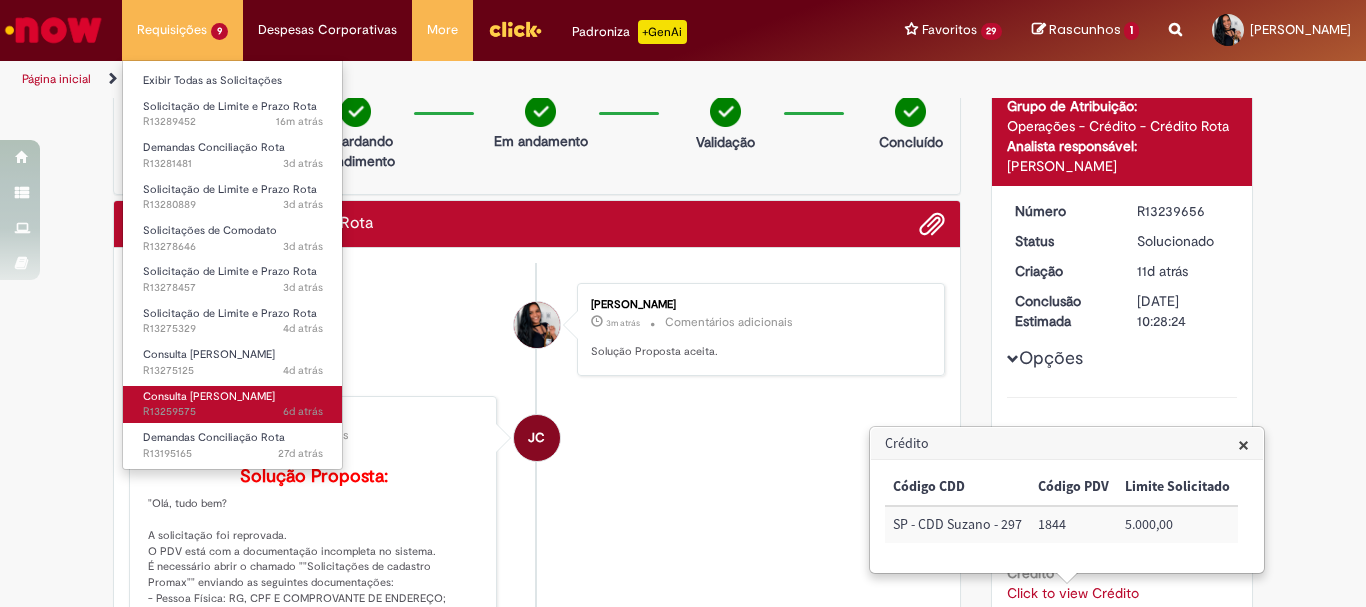 click on "6d atrás 6 dias atrás  R13259575" at bounding box center [233, 412] 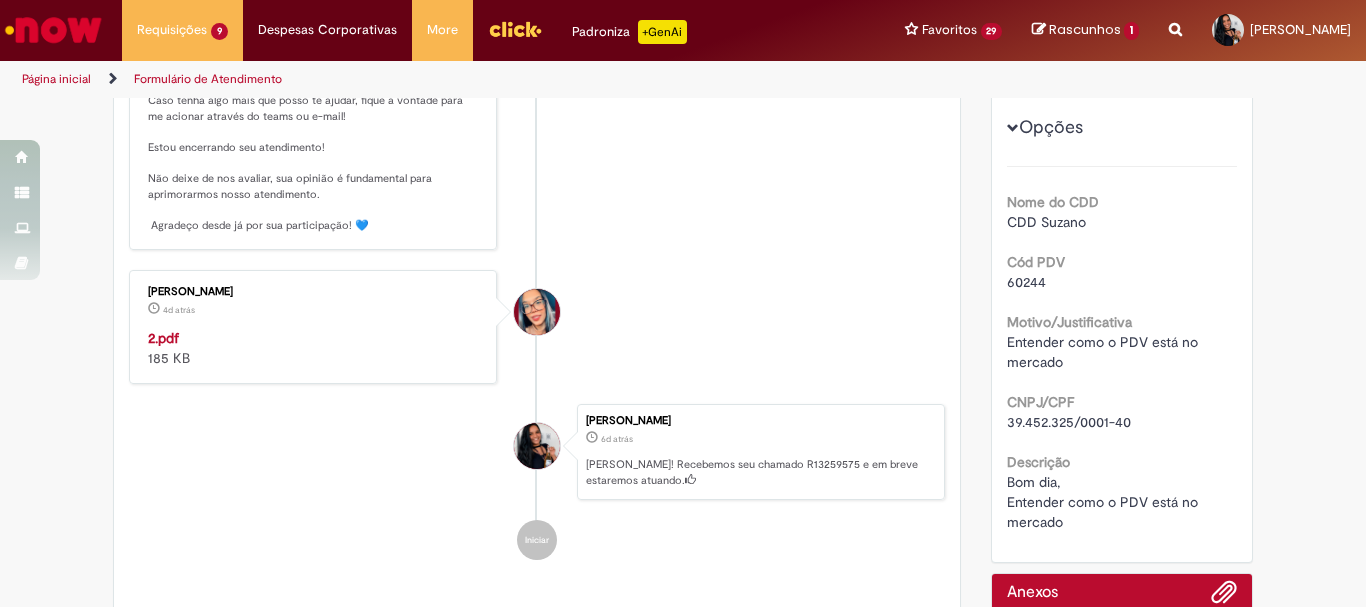scroll, scrollTop: 515, scrollLeft: 0, axis: vertical 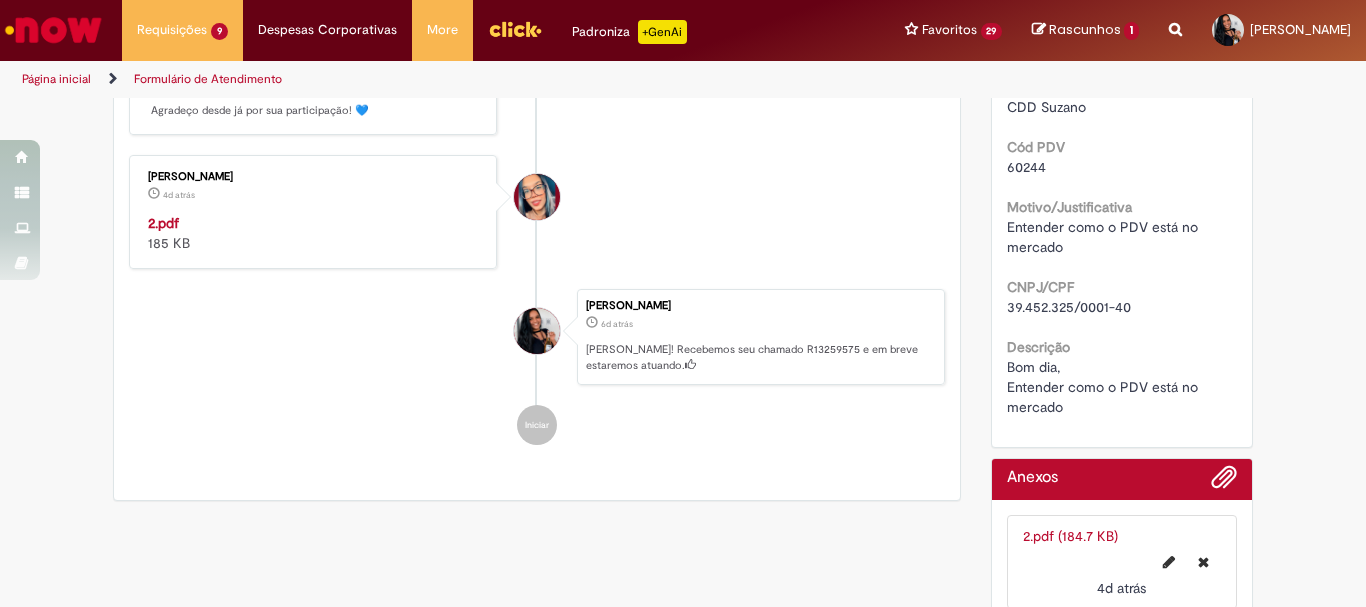 drag, startPoint x: 999, startPoint y: 177, endPoint x: 1058, endPoint y: 178, distance: 59.008472 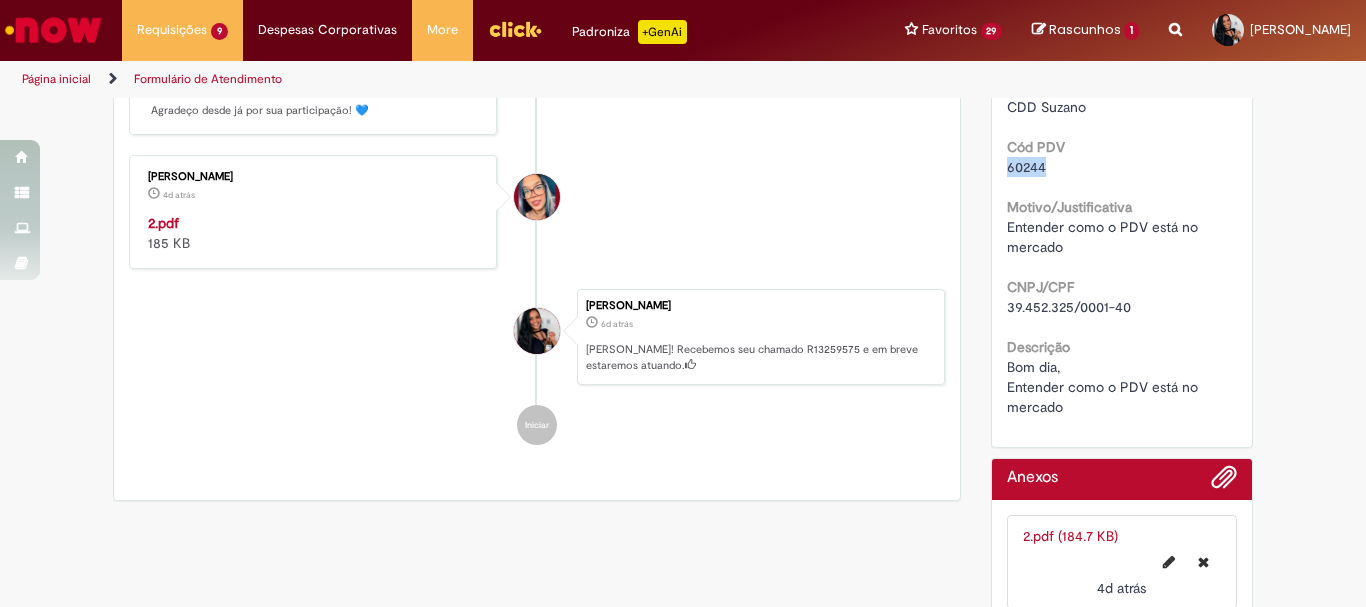 copy on "60244" 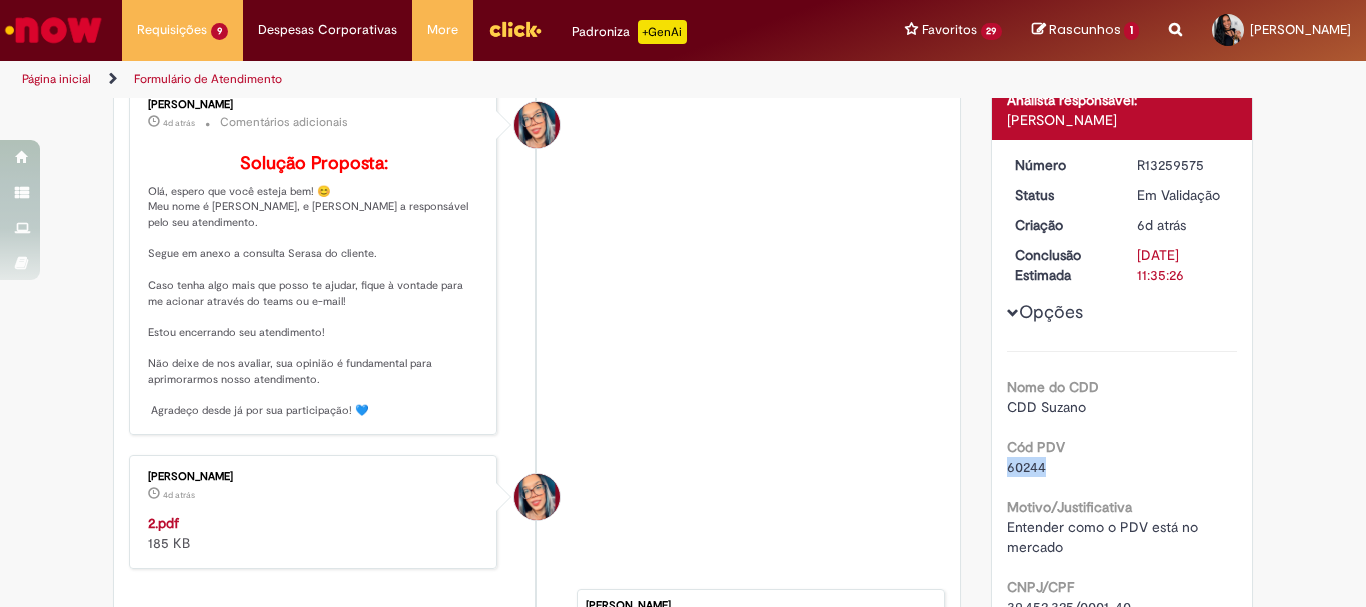 scroll, scrollTop: 0, scrollLeft: 0, axis: both 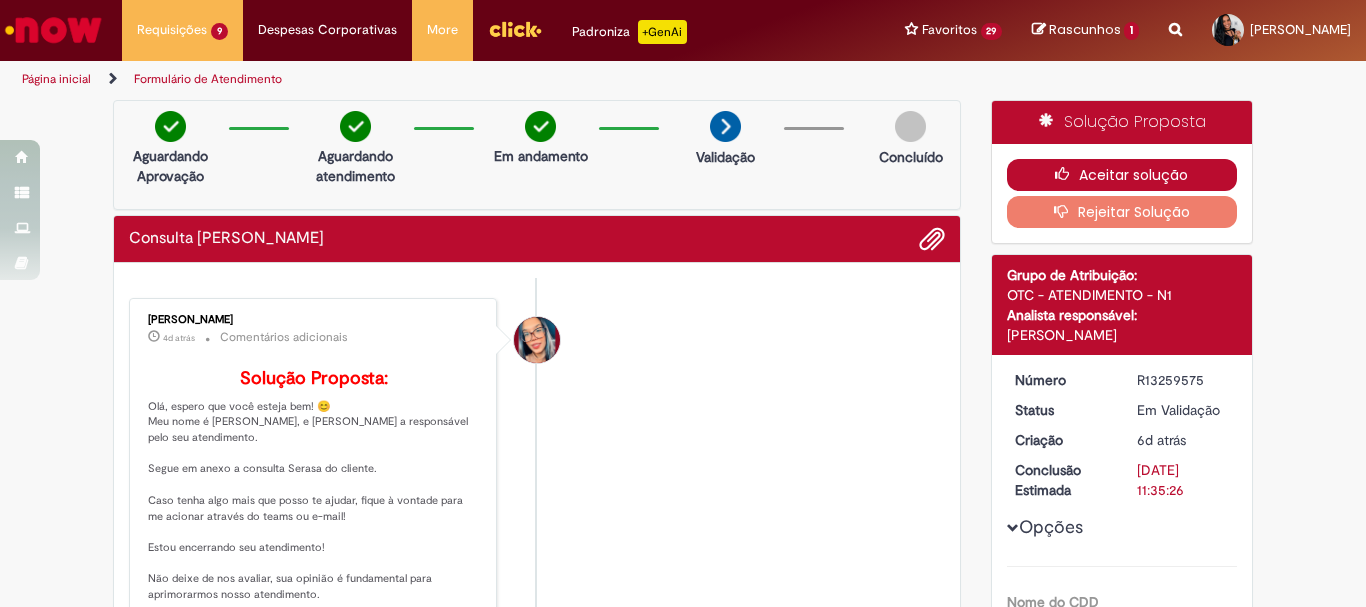 click on "Aceitar solução" at bounding box center [1122, 175] 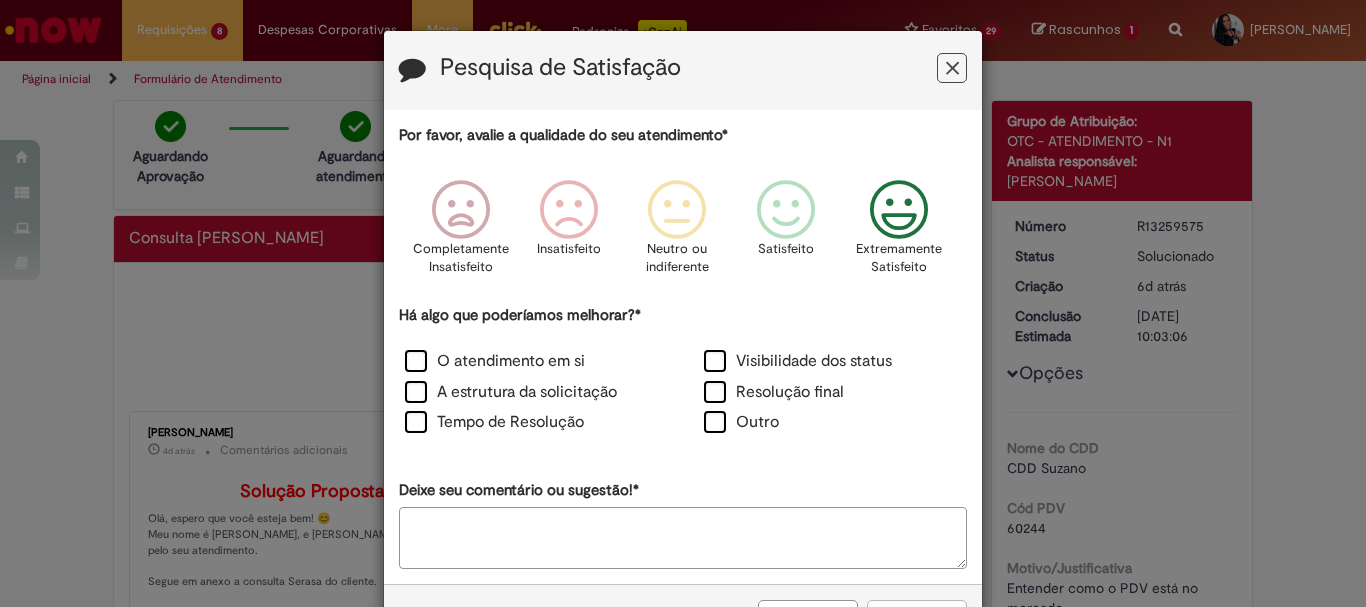click at bounding box center (899, 210) 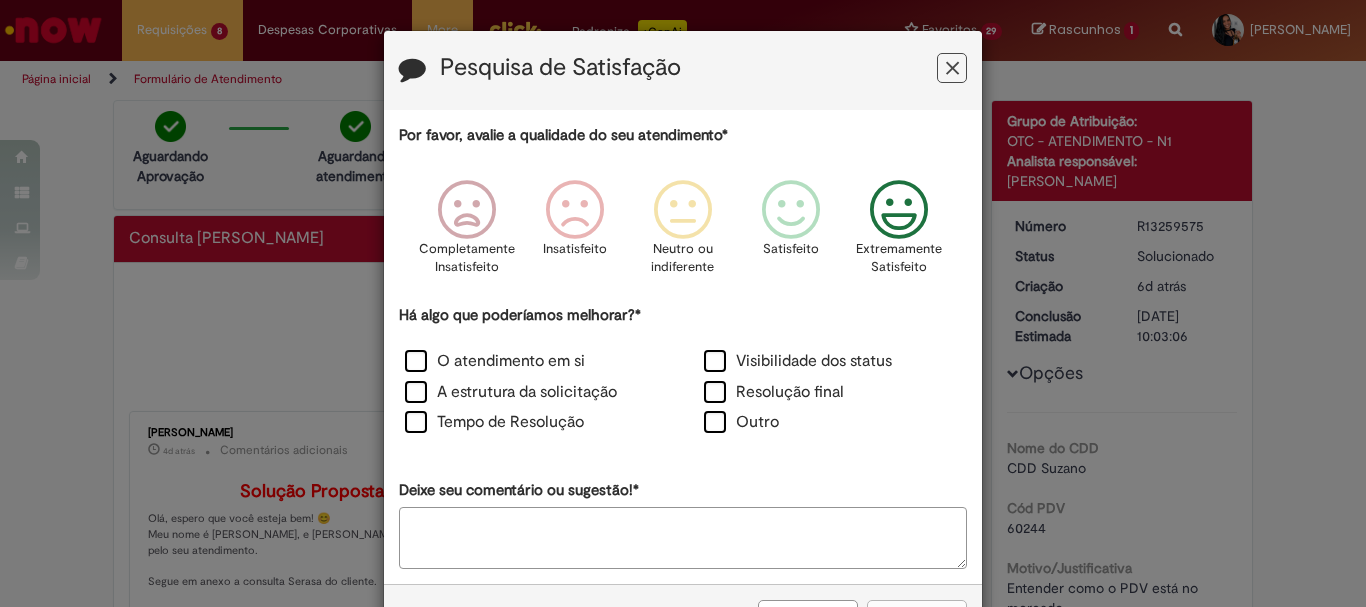 click on "Há algo que poderíamos melhorar?*
O atendimento em si
Visibilidade dos status
A estrutura da solicitação
Resolução final
Tempo de Resolução
Outro" at bounding box center [683, 372] 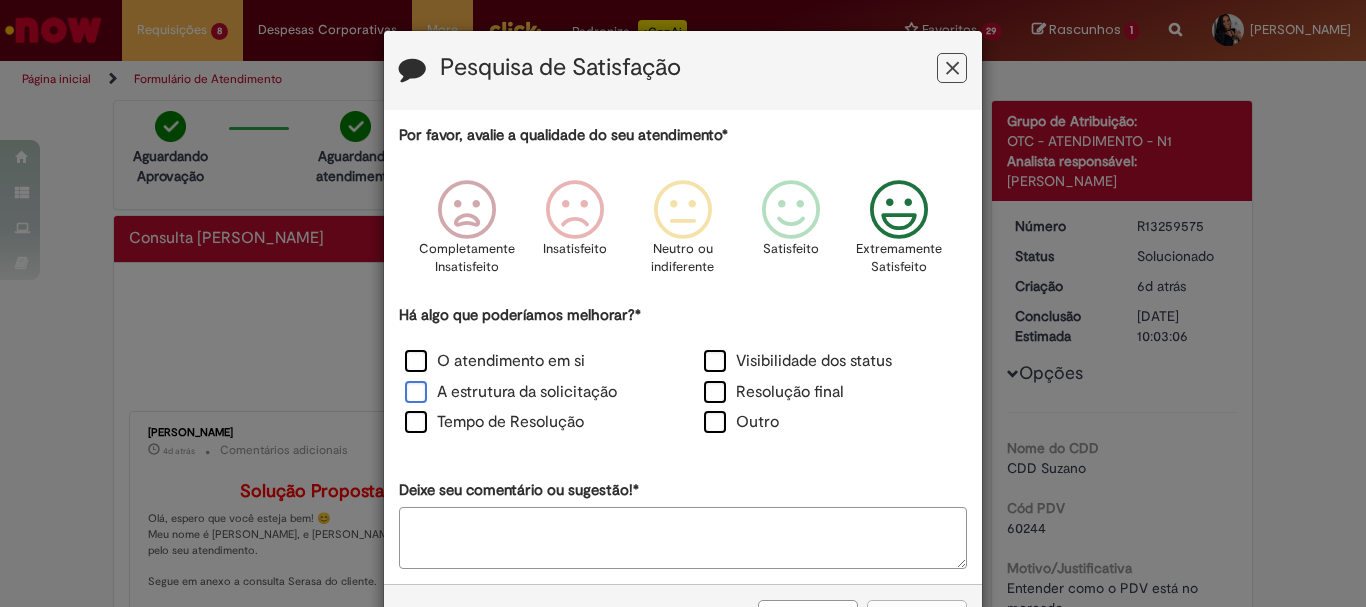 click on "A estrutura da solicitação" at bounding box center [511, 392] 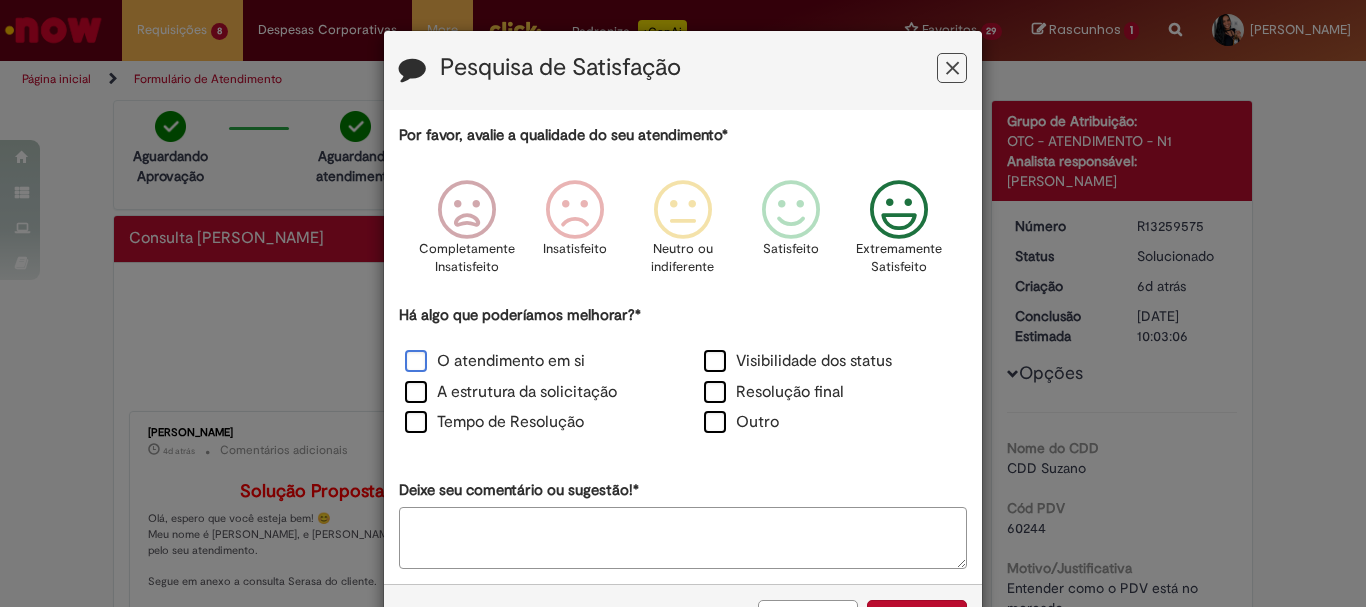 click on "O atendimento em si" at bounding box center (495, 361) 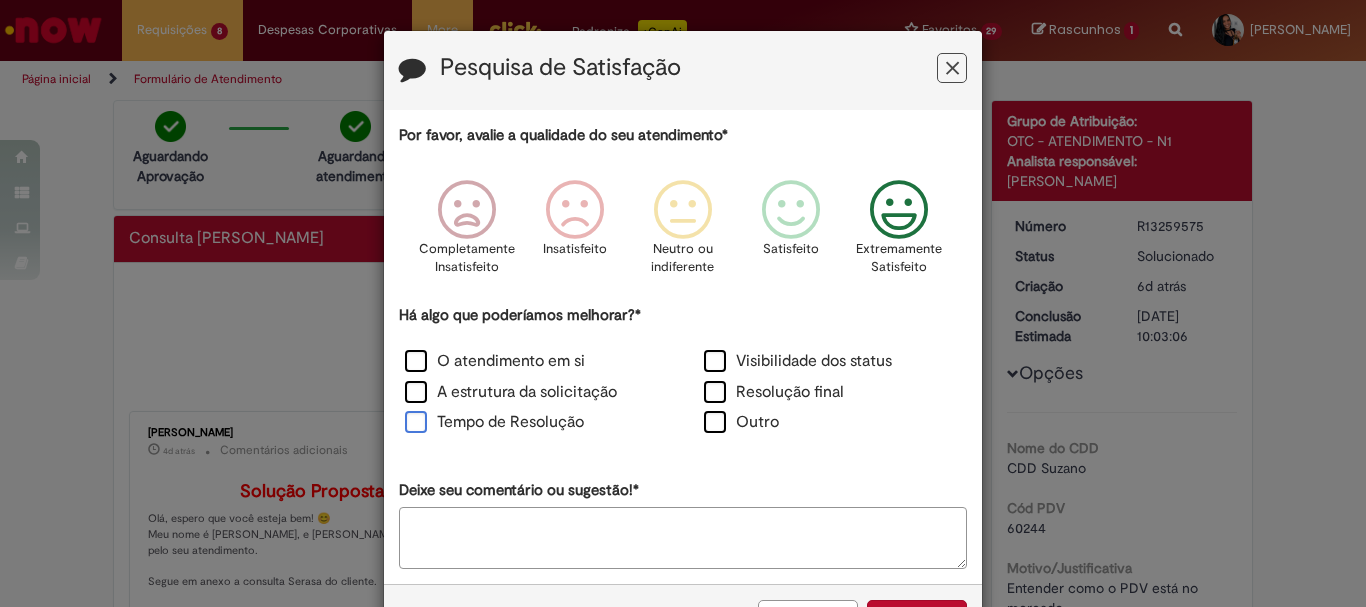 click on "Tempo de Resolução" at bounding box center (494, 422) 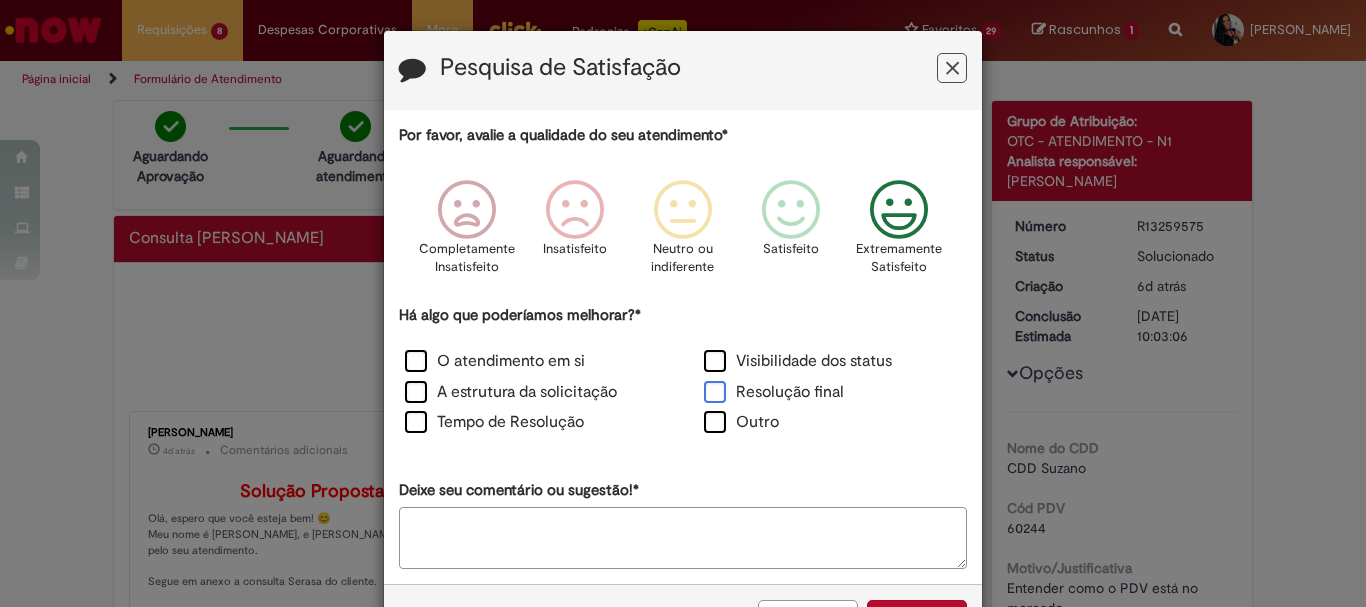 click on "Resolução final" at bounding box center (774, 392) 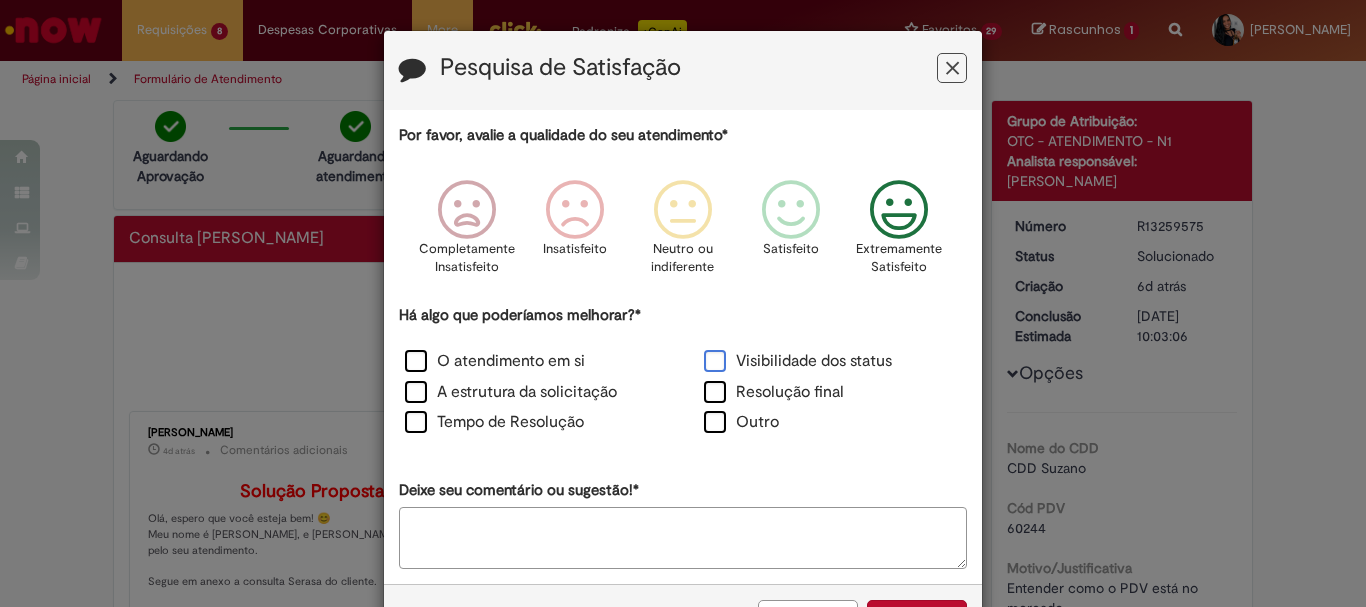 click on "Visibilidade dos status" at bounding box center (798, 361) 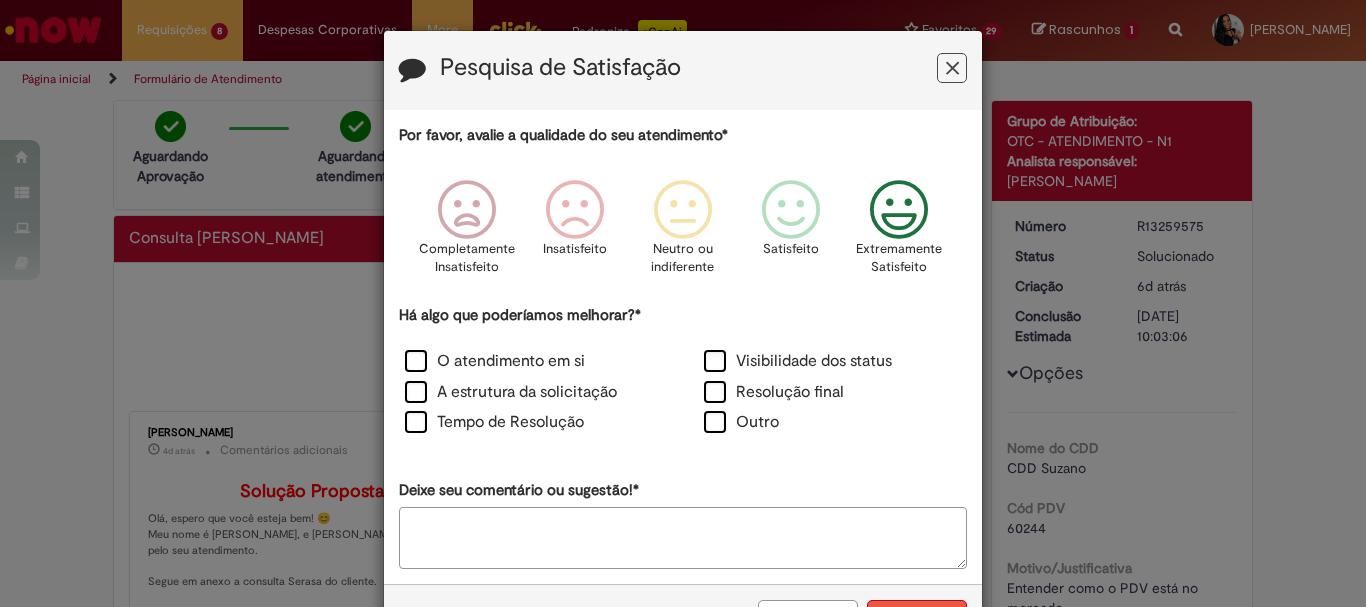 click on "Enviar" at bounding box center (917, 617) 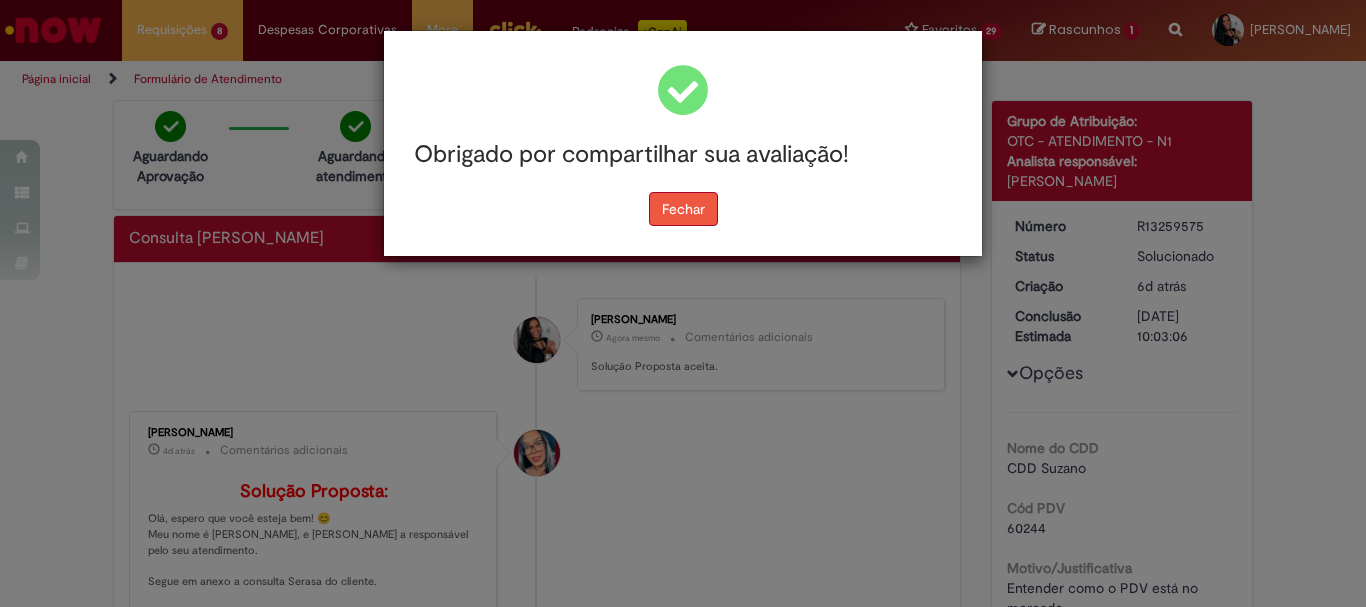 click on "Obrigado por compartilhar sua avaliação!
[GEOGRAPHIC_DATA]" at bounding box center (683, 143) 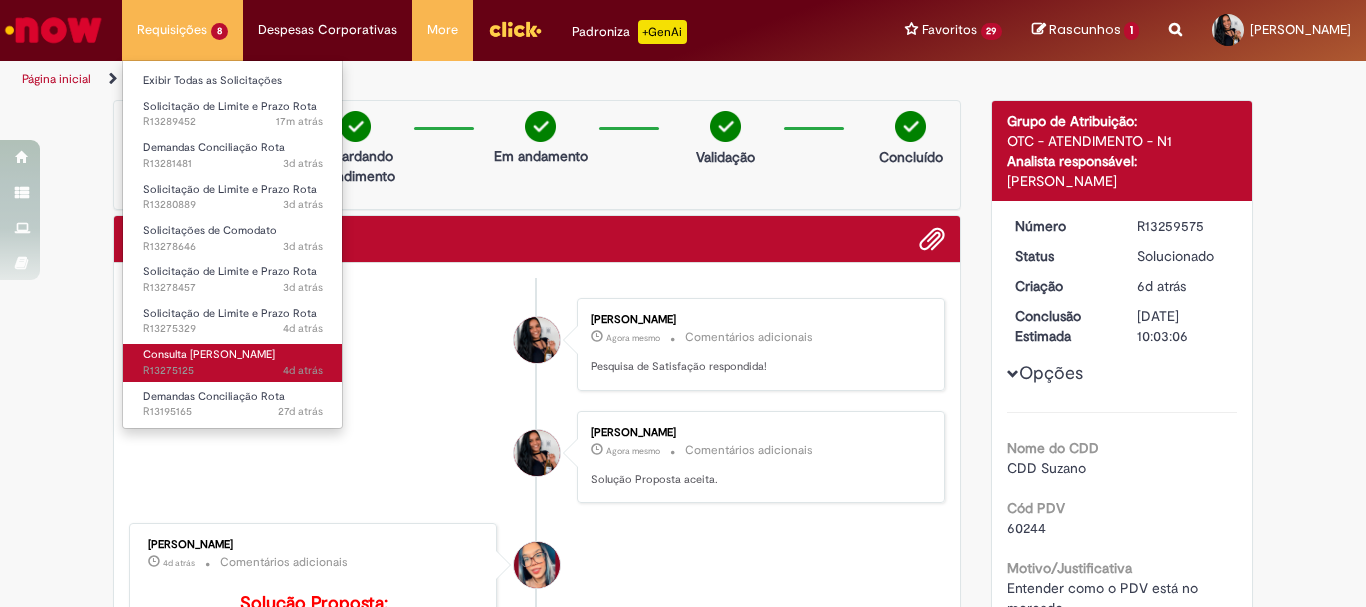 click on "Consulta Serasa
4d atrás 4 dias atrás  R13275125" at bounding box center (233, 362) 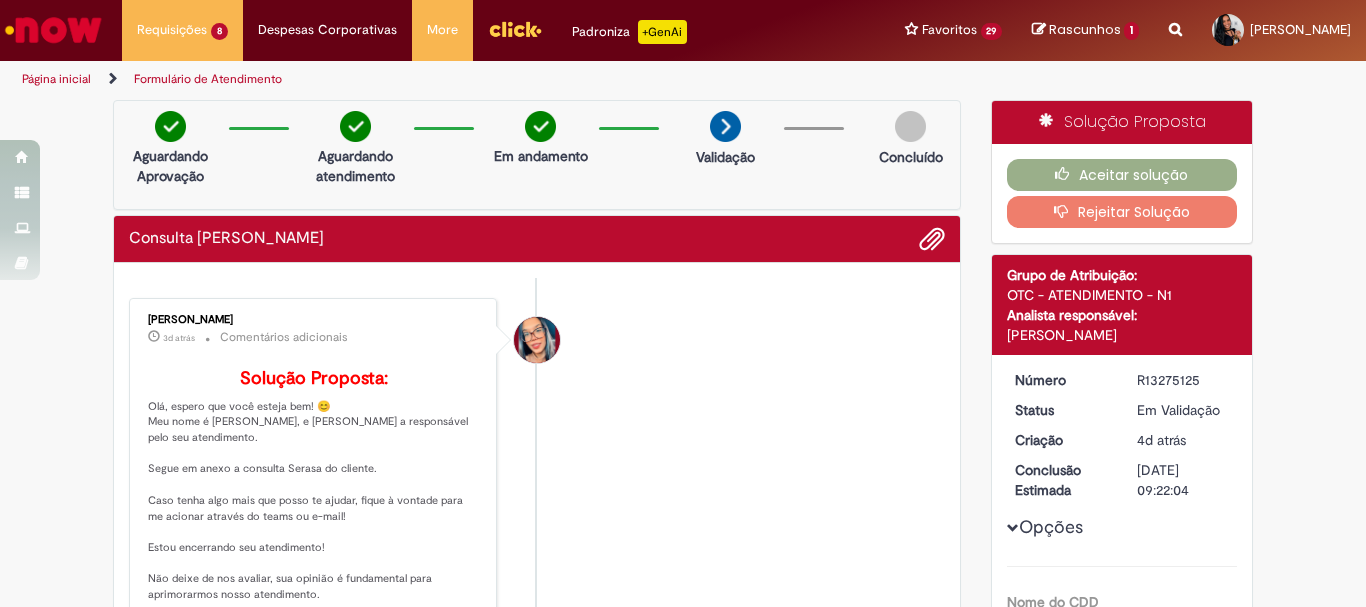 scroll, scrollTop: 400, scrollLeft: 0, axis: vertical 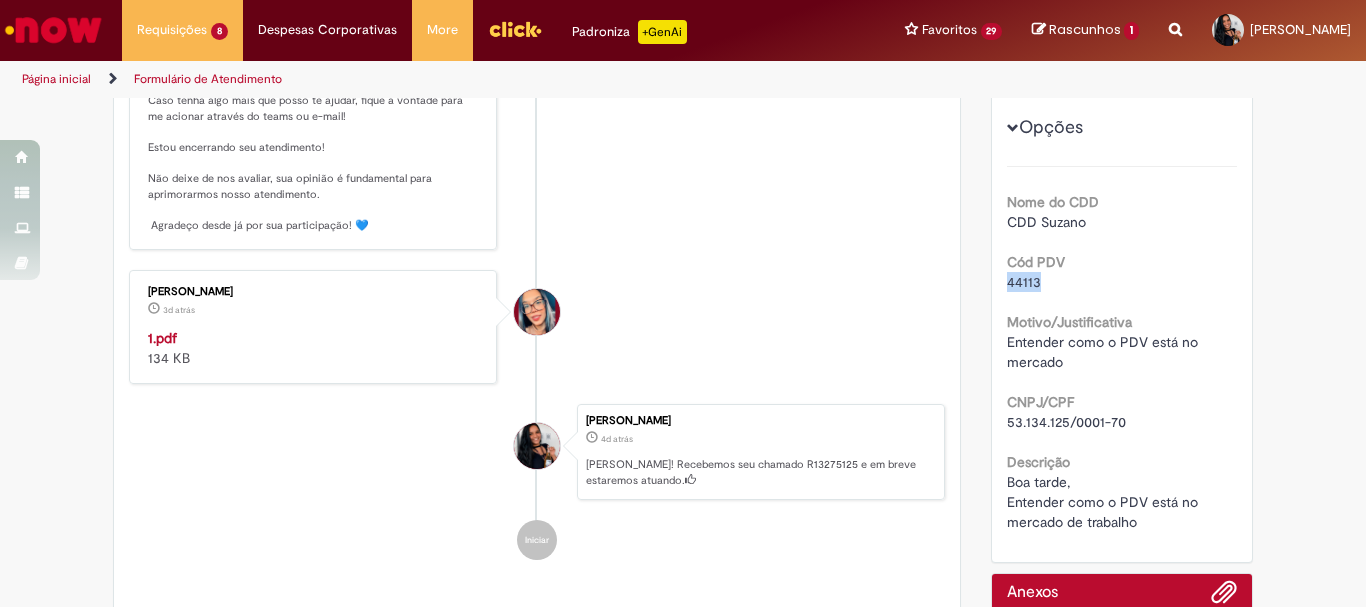 drag, startPoint x: 1001, startPoint y: 290, endPoint x: 1034, endPoint y: 285, distance: 33.37664 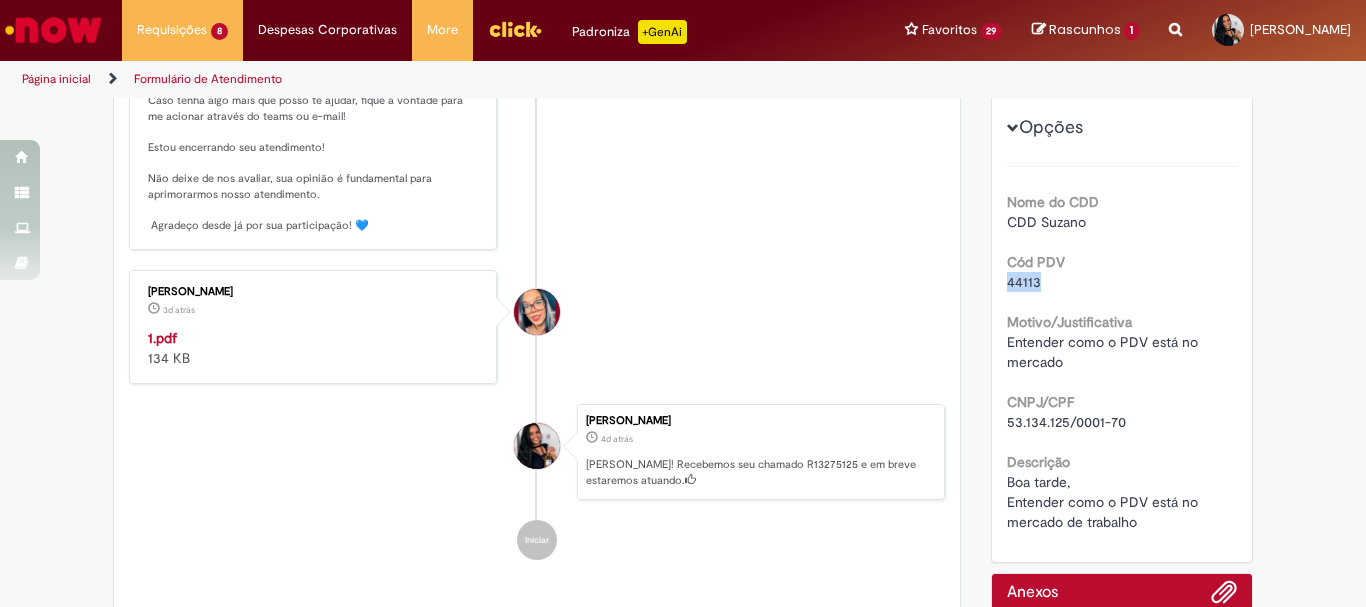 scroll, scrollTop: 0, scrollLeft: 0, axis: both 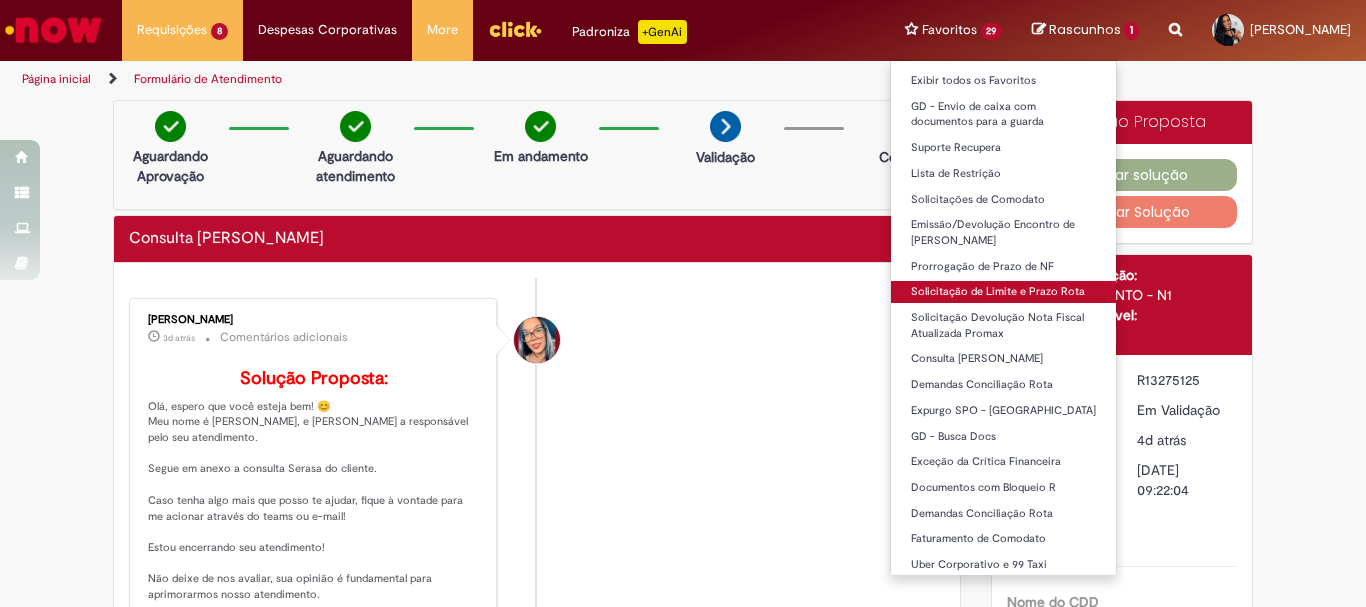 click on "Solicitação de Limite e Prazo Rota" at bounding box center (1004, 292) 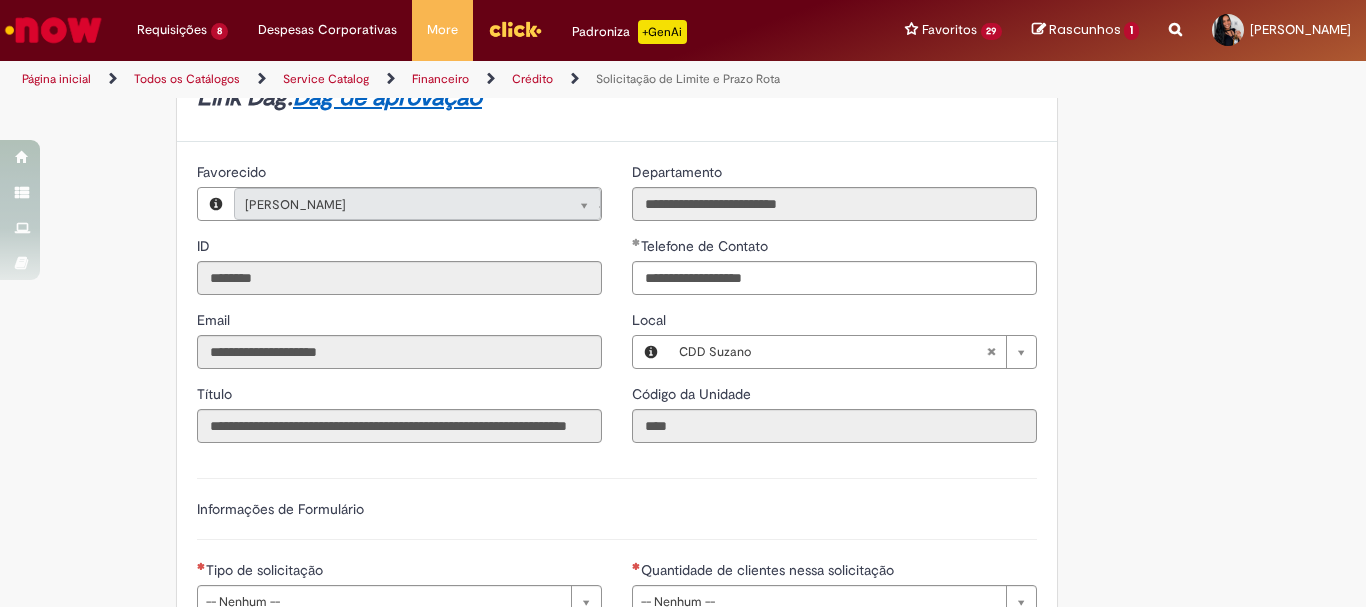 scroll, scrollTop: 1000, scrollLeft: 0, axis: vertical 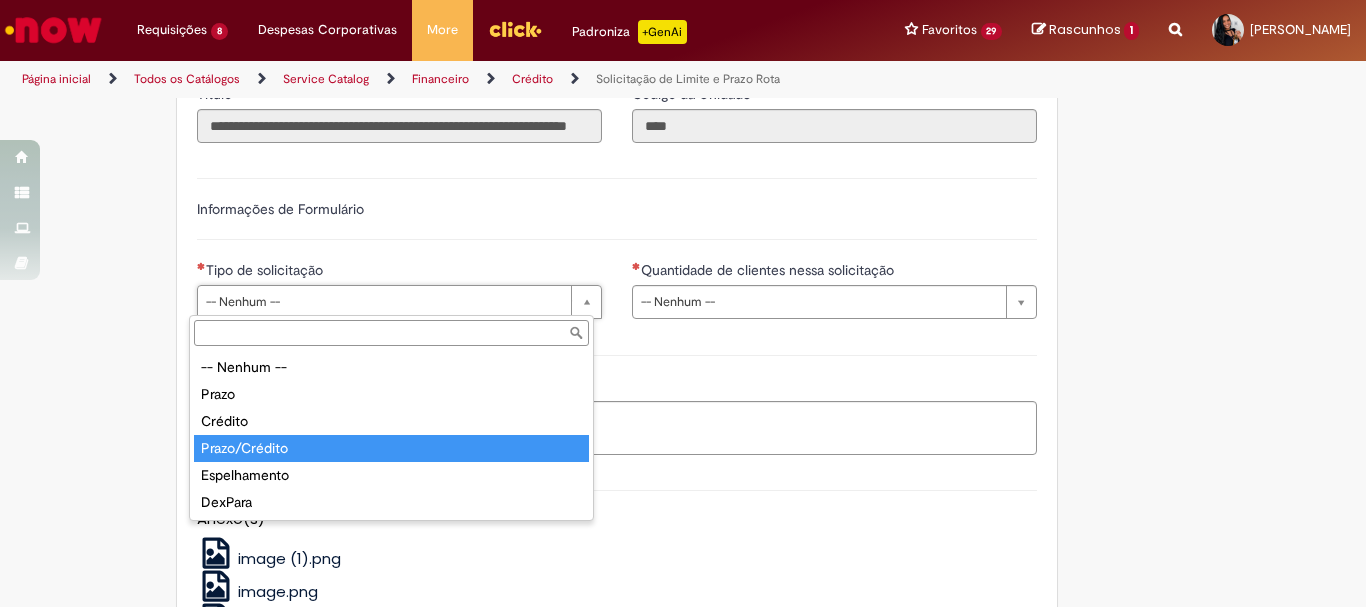 type on "**********" 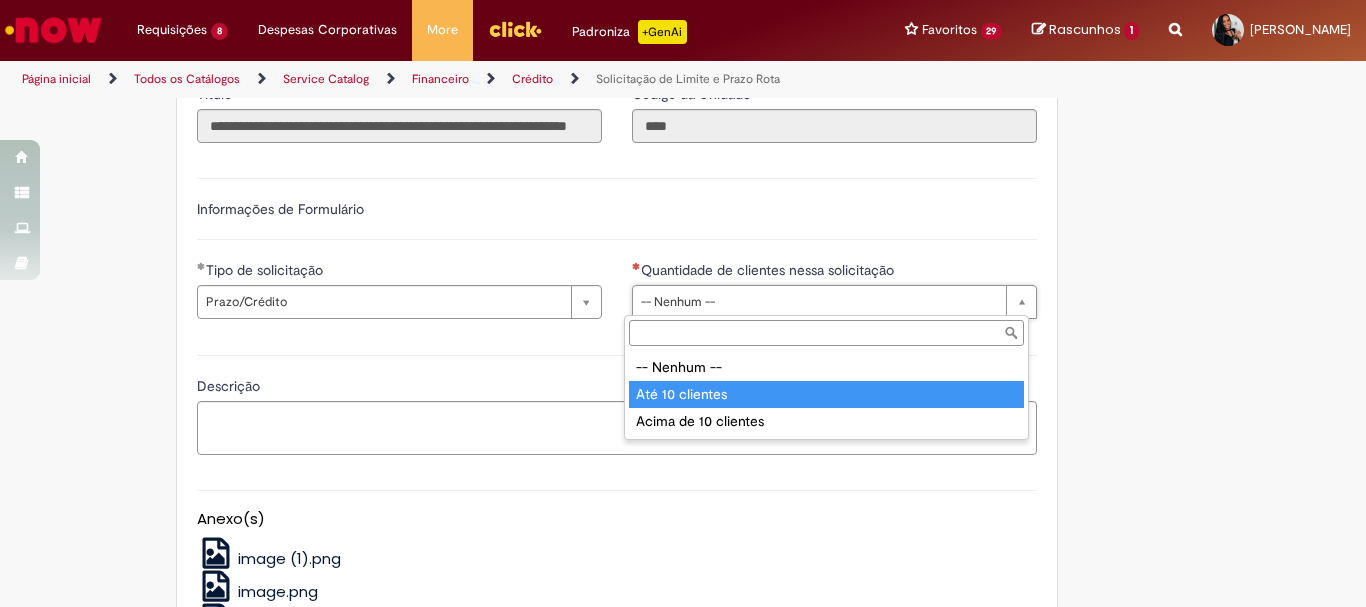 type on "**********" 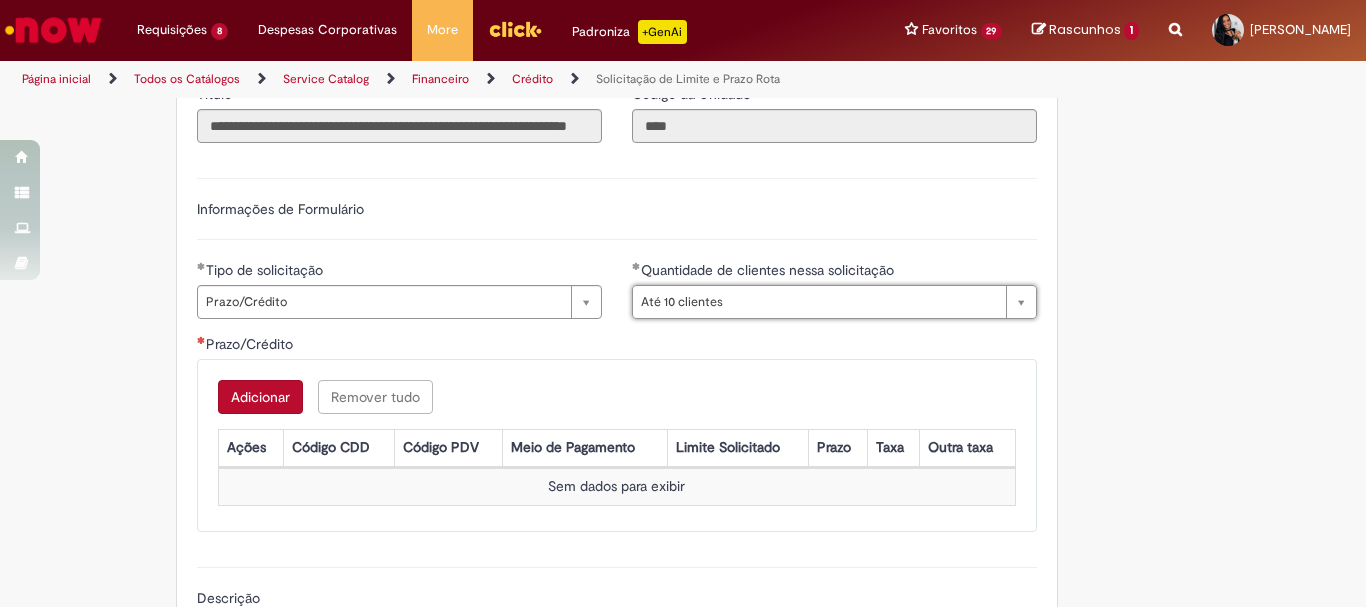 click on "Adicionar" at bounding box center [260, 397] 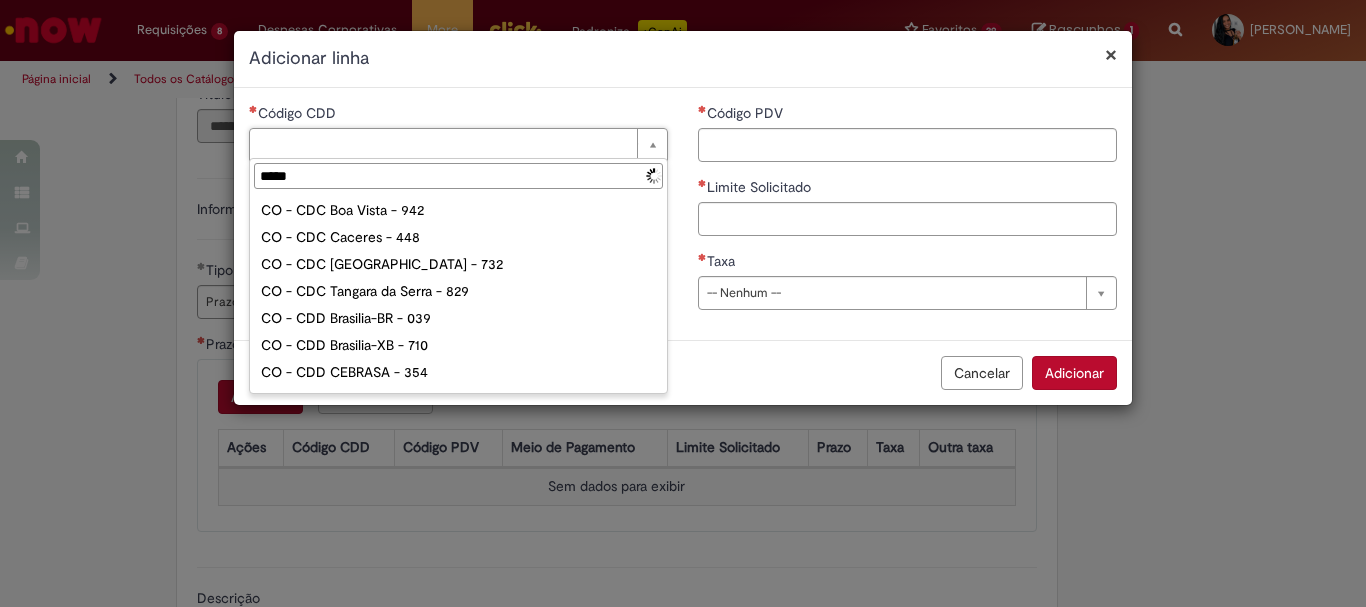 type on "******" 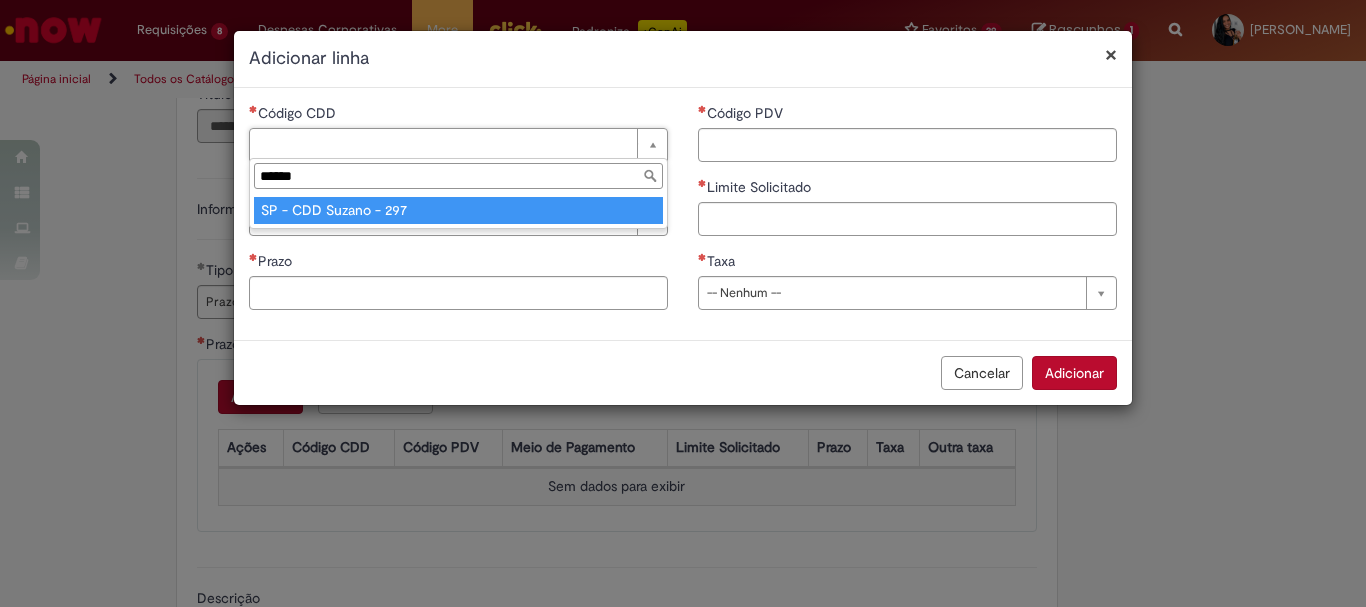 type on "**********" 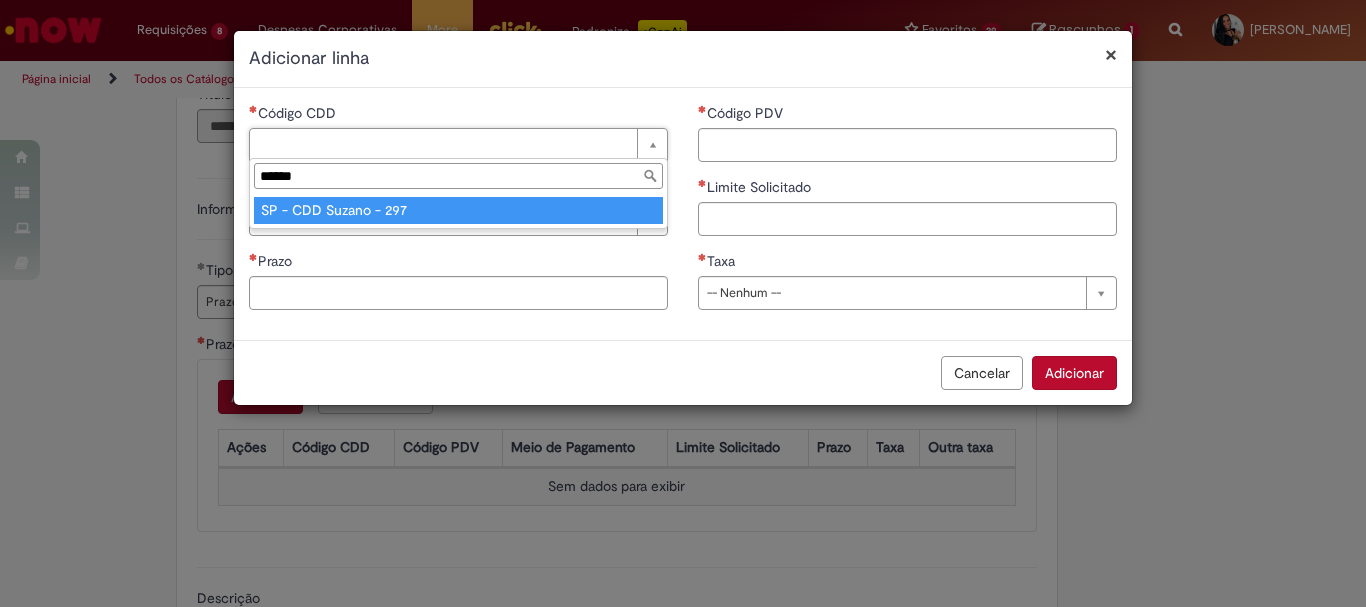 type on "**********" 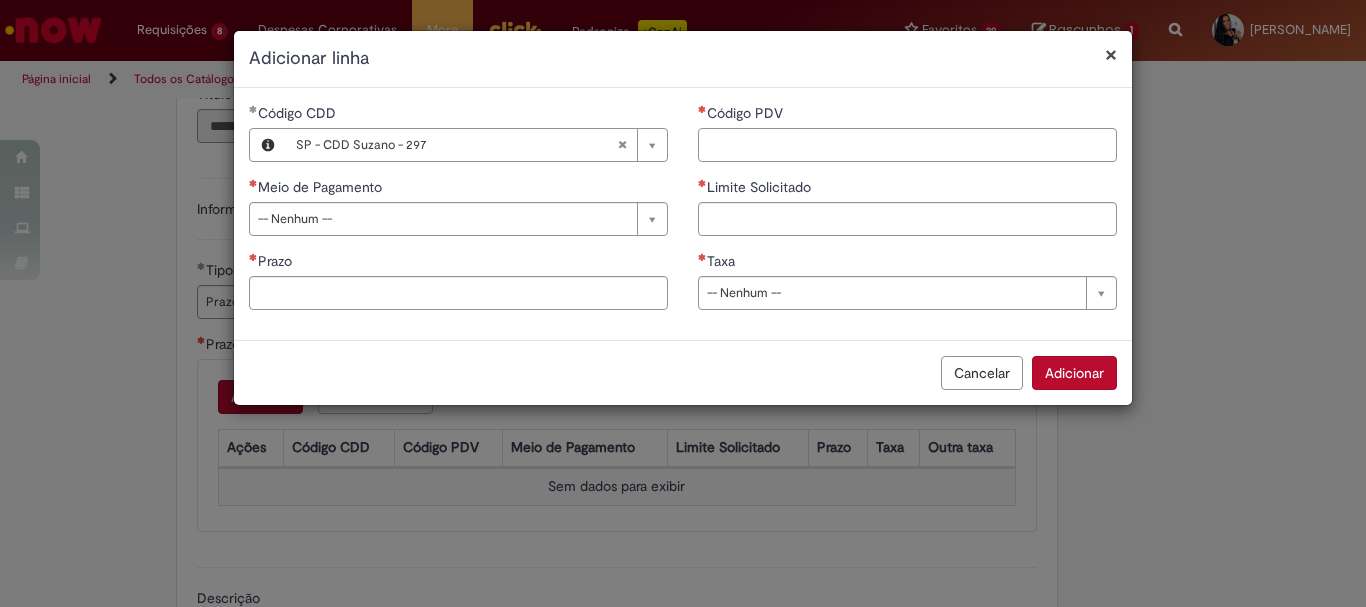 click on "Código PDV" at bounding box center (907, 145) 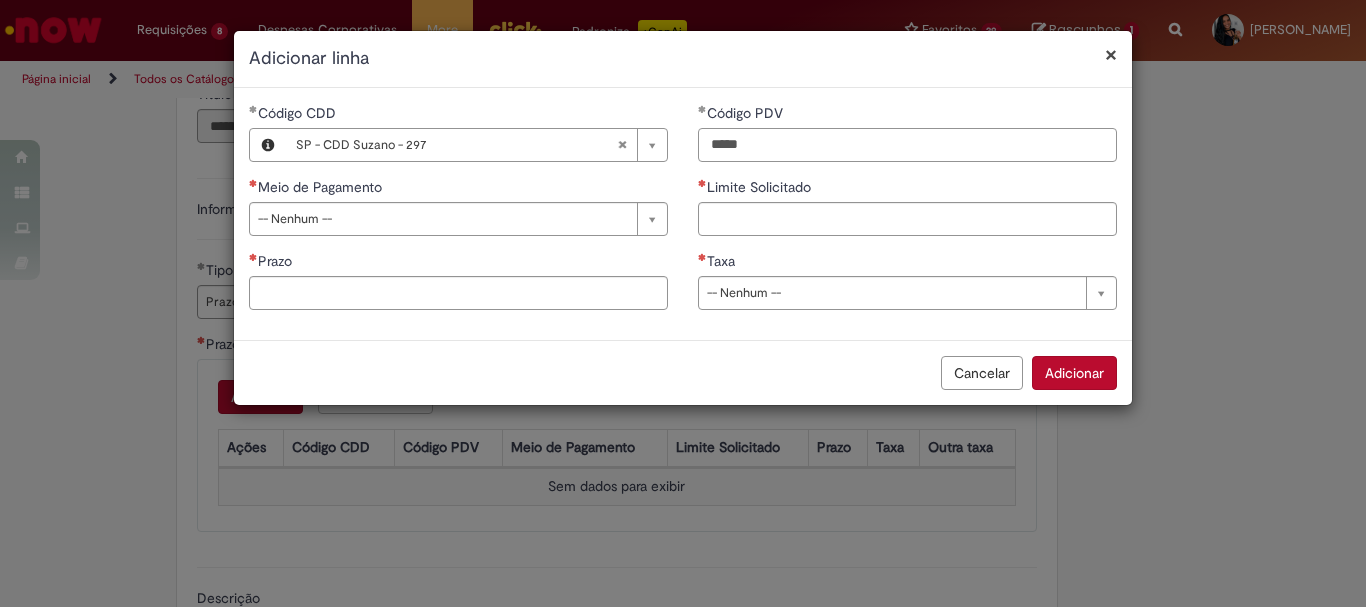 type on "*****" 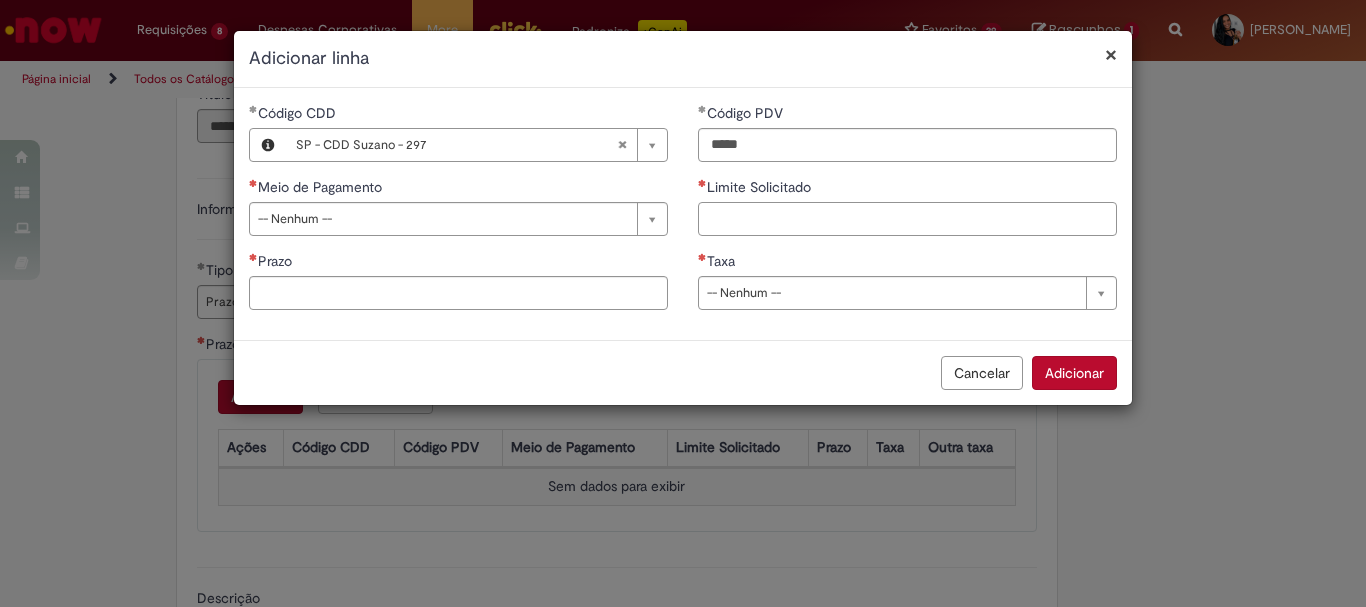 click on "Limite Solicitado" at bounding box center (907, 219) 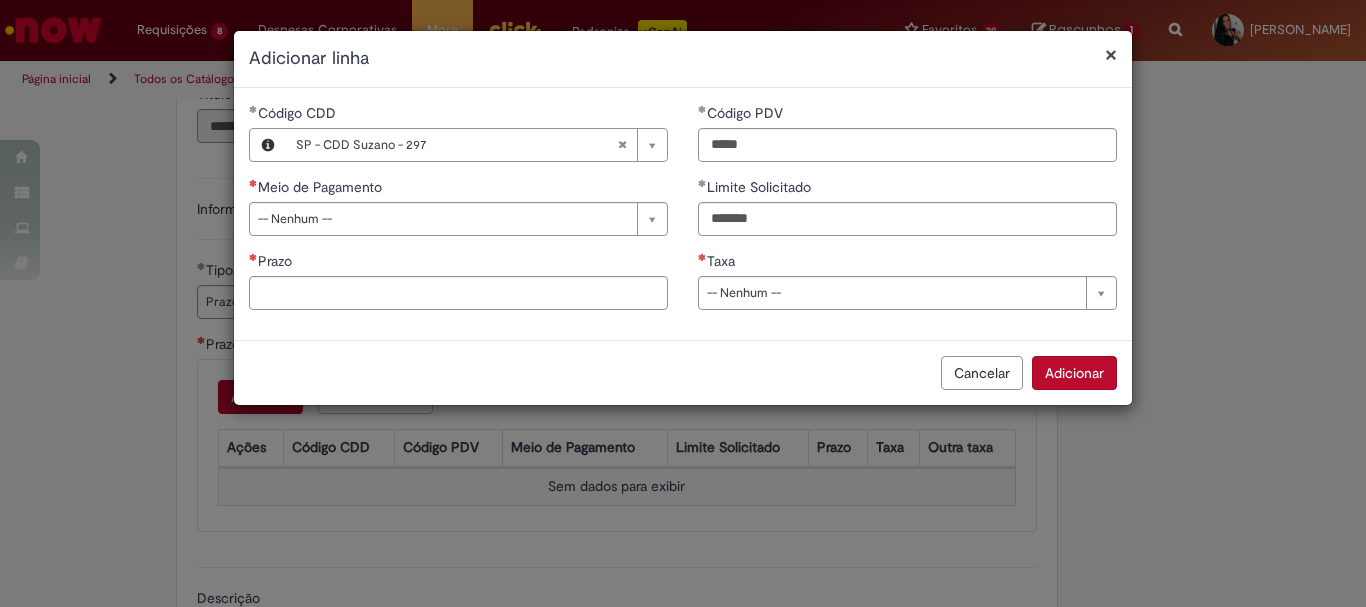 type on "********" 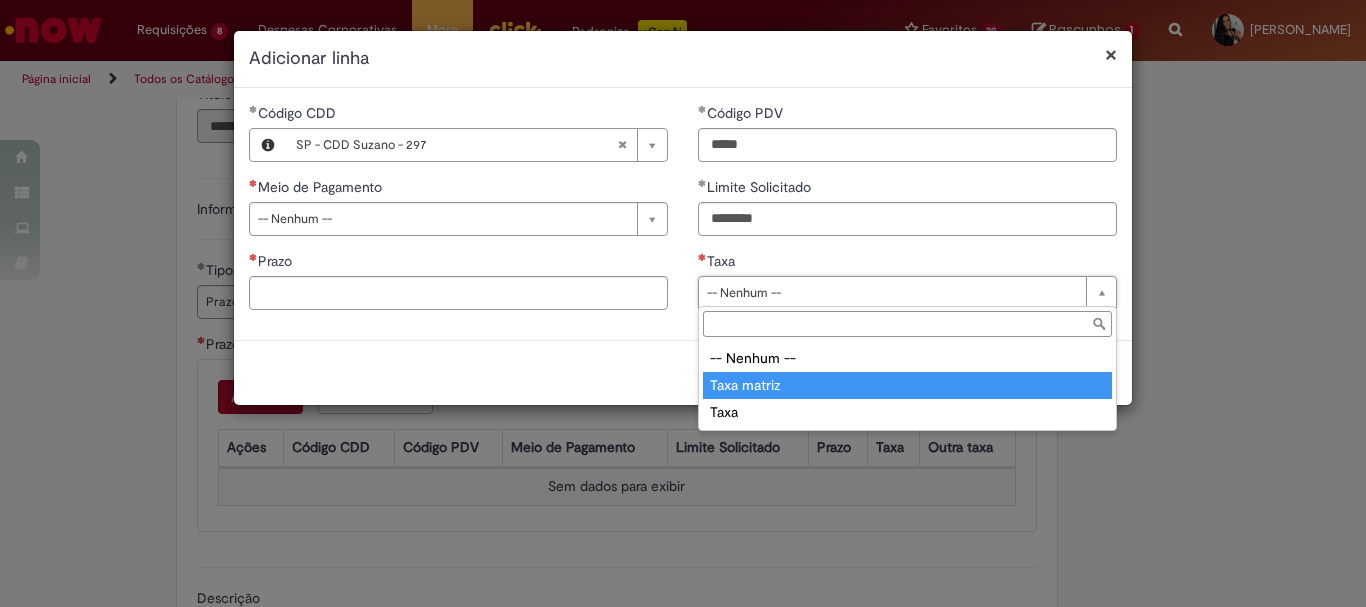 type on "**********" 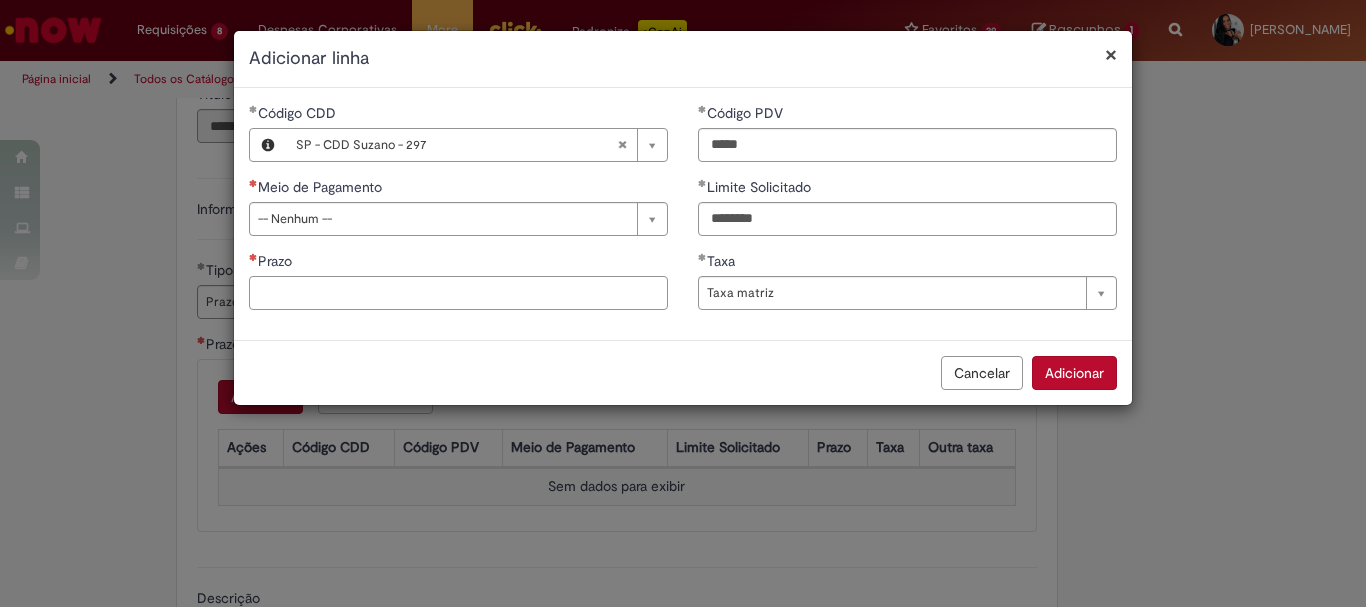 click on "Prazo" at bounding box center [458, 293] 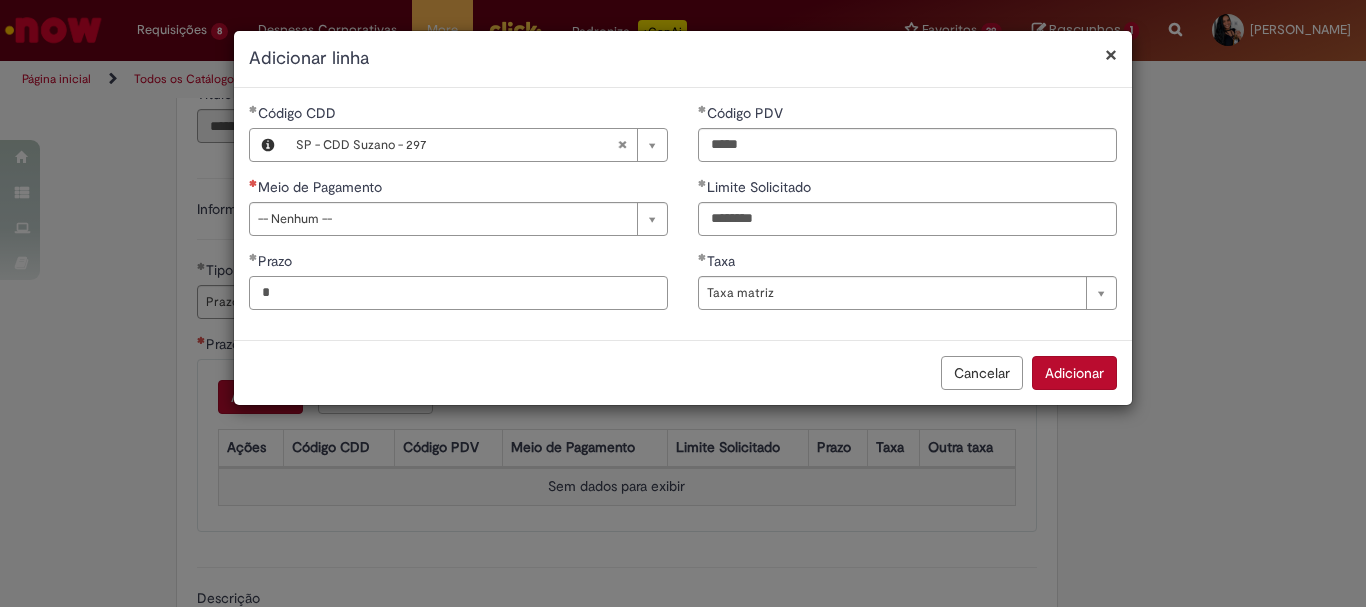 type on "*" 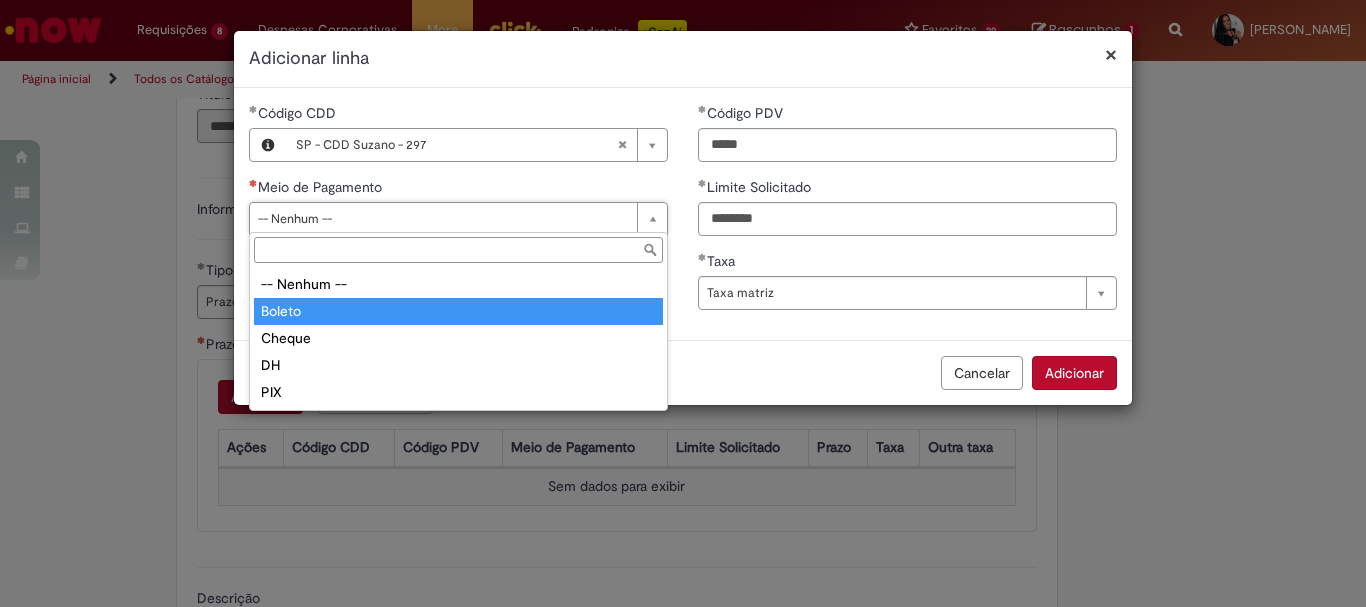 type on "******" 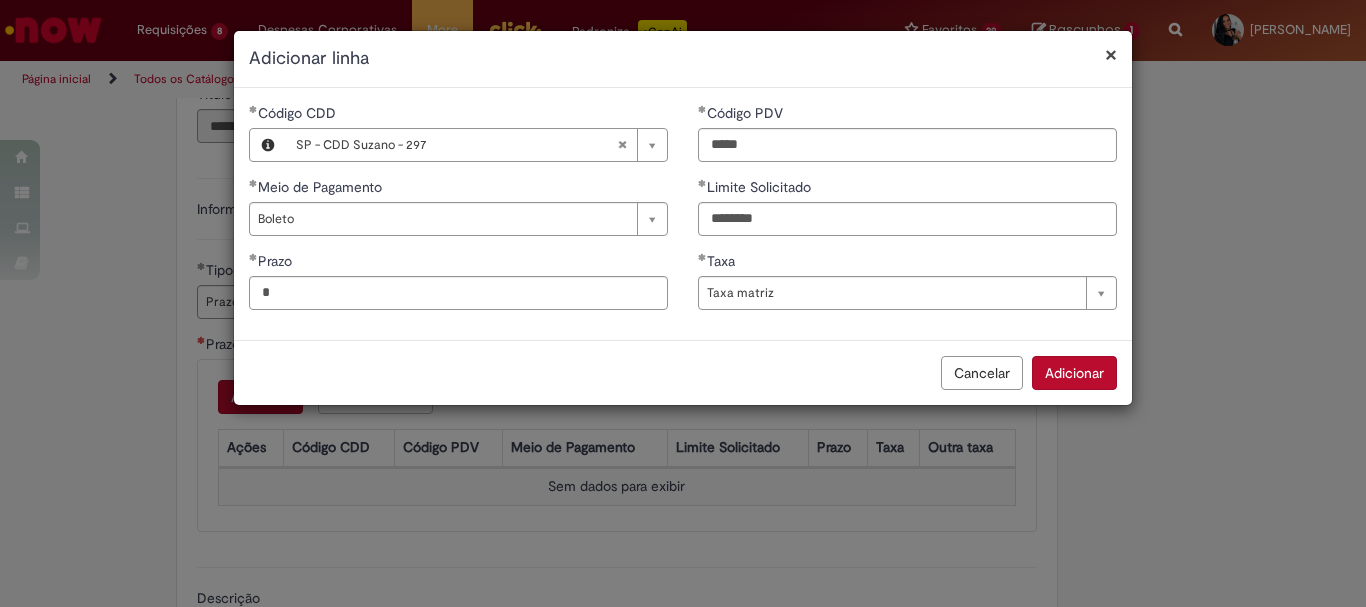 click on "Adicionar" at bounding box center [1074, 373] 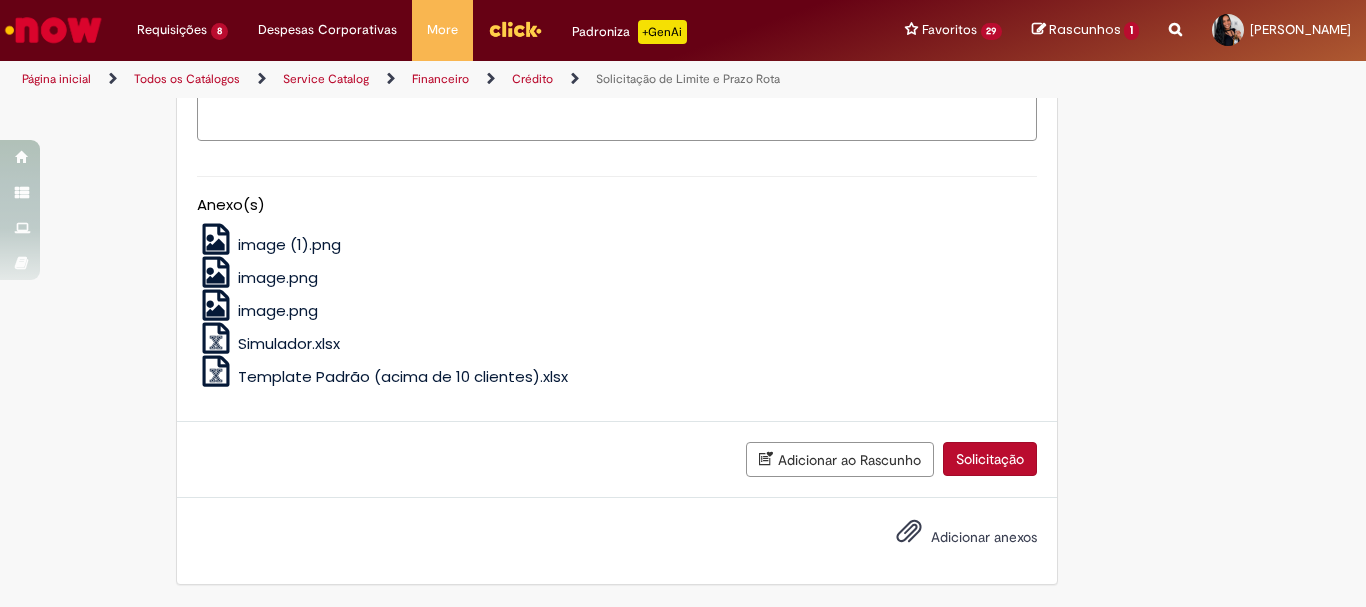 click on "Solicitação" at bounding box center [990, 459] 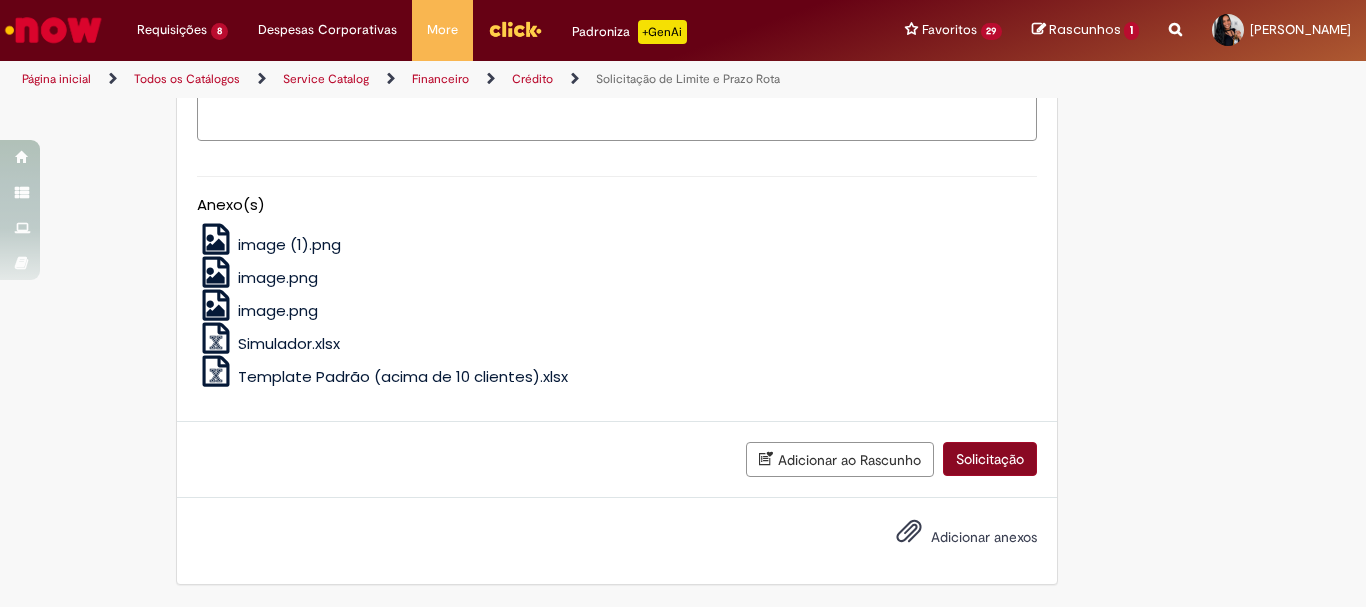 scroll, scrollTop: 1500, scrollLeft: 0, axis: vertical 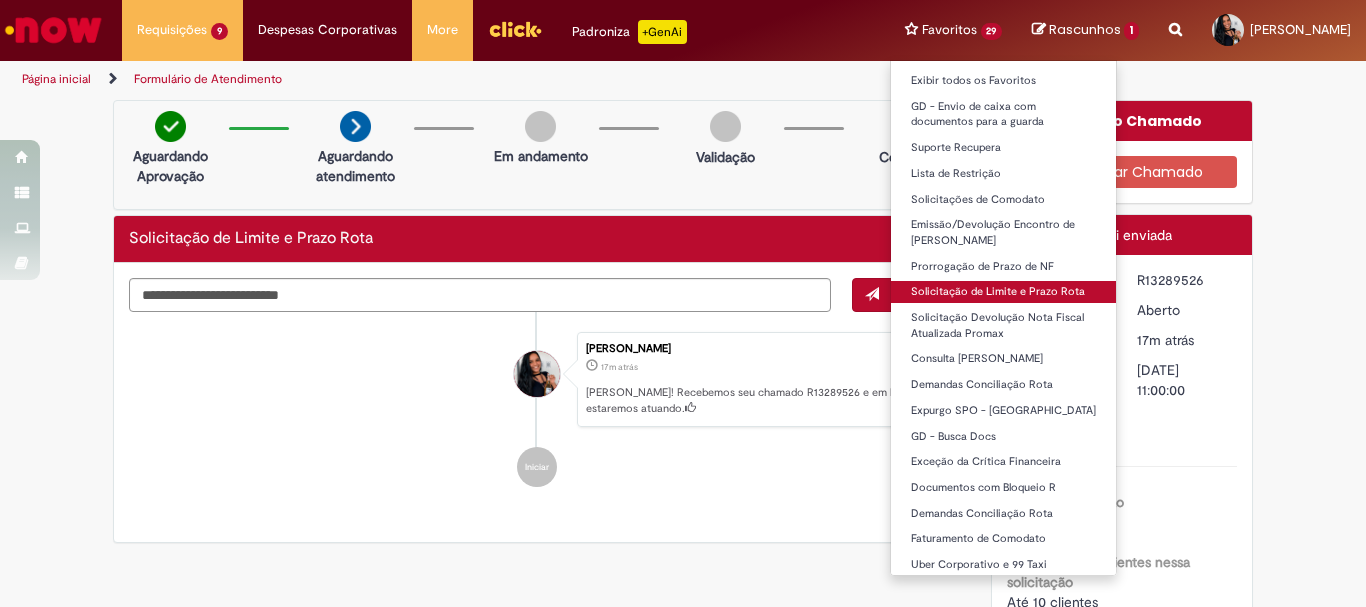 click on "Solicitação de Limite e Prazo Rota" at bounding box center [1004, 292] 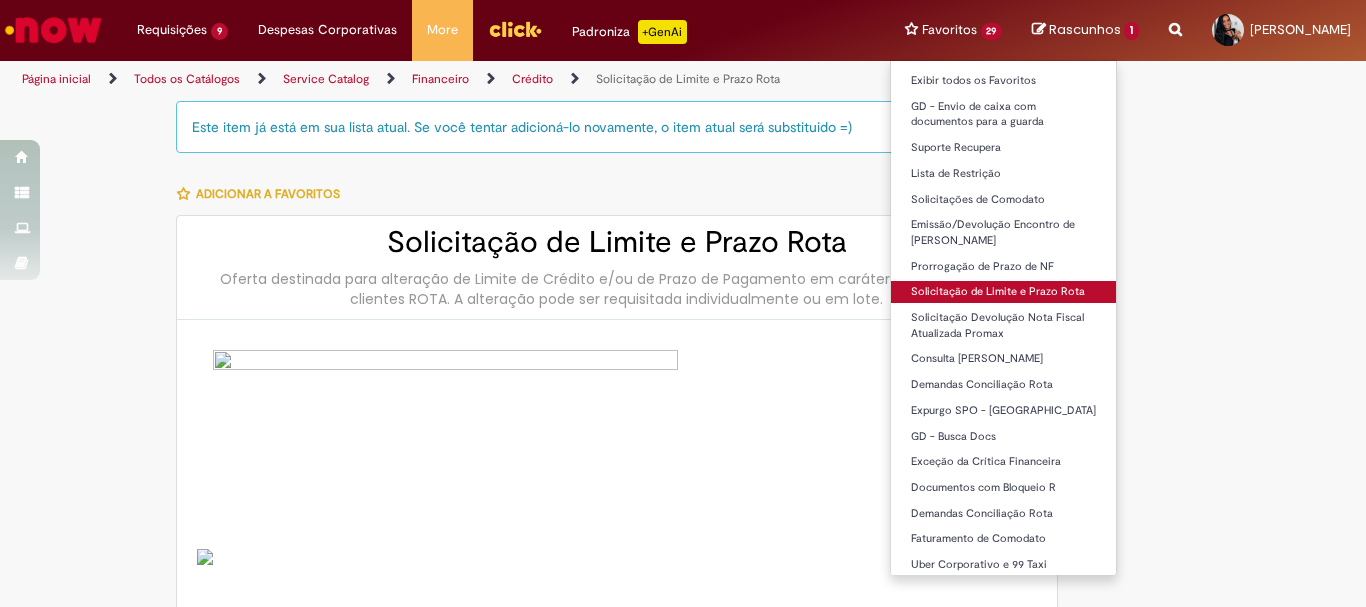 type on "********" 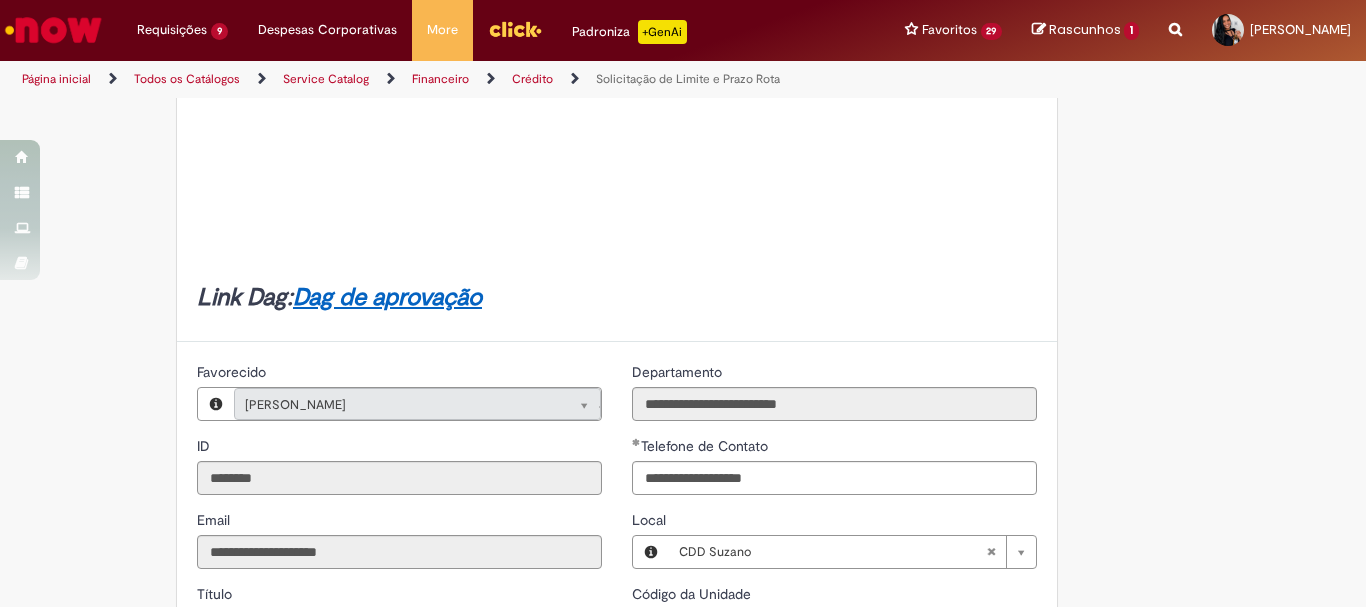 scroll, scrollTop: 800, scrollLeft: 0, axis: vertical 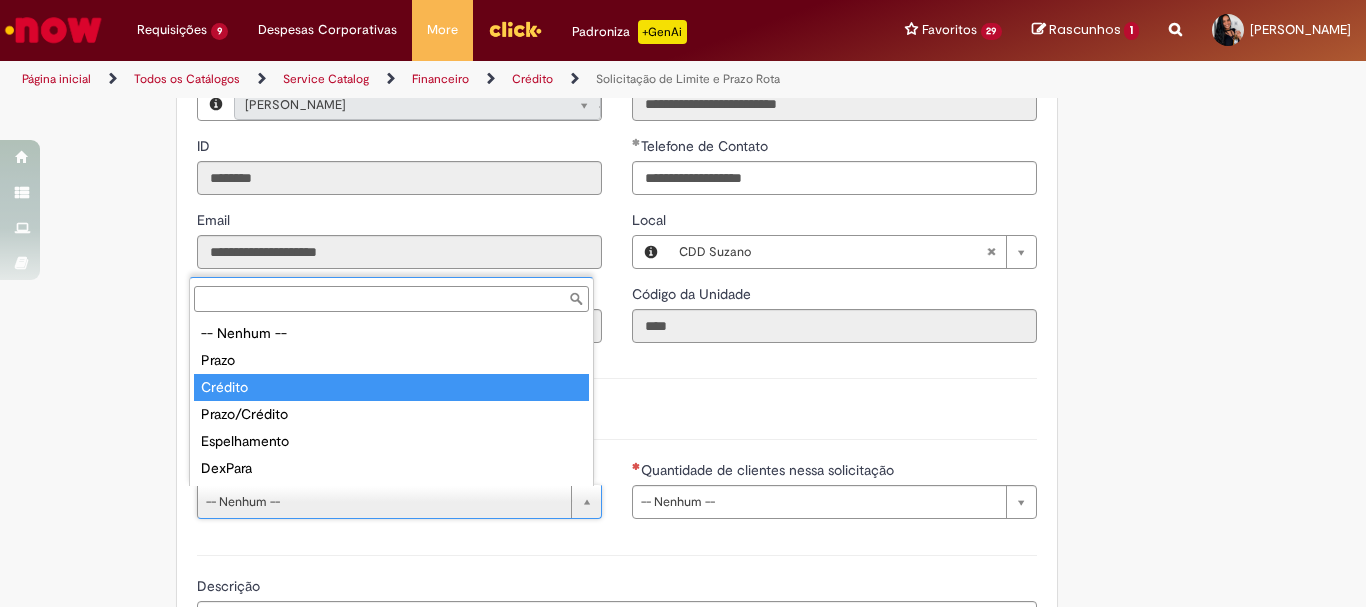 drag, startPoint x: 286, startPoint y: 373, endPoint x: 254, endPoint y: 377, distance: 32.24903 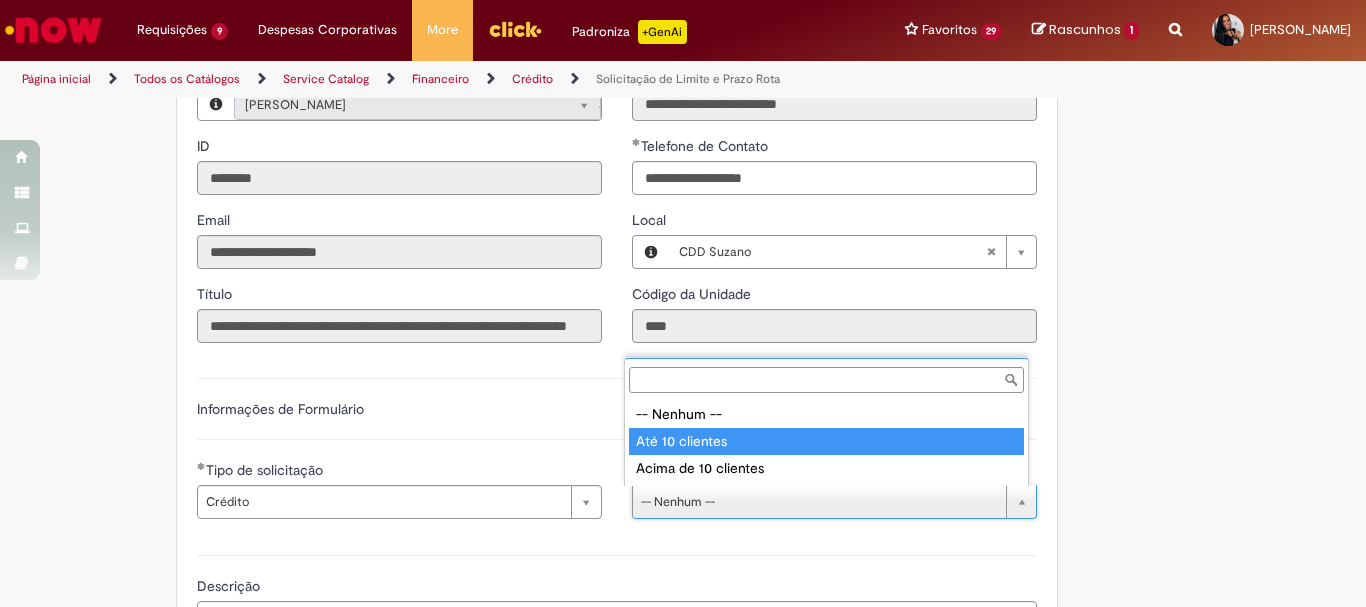 type on "**********" 